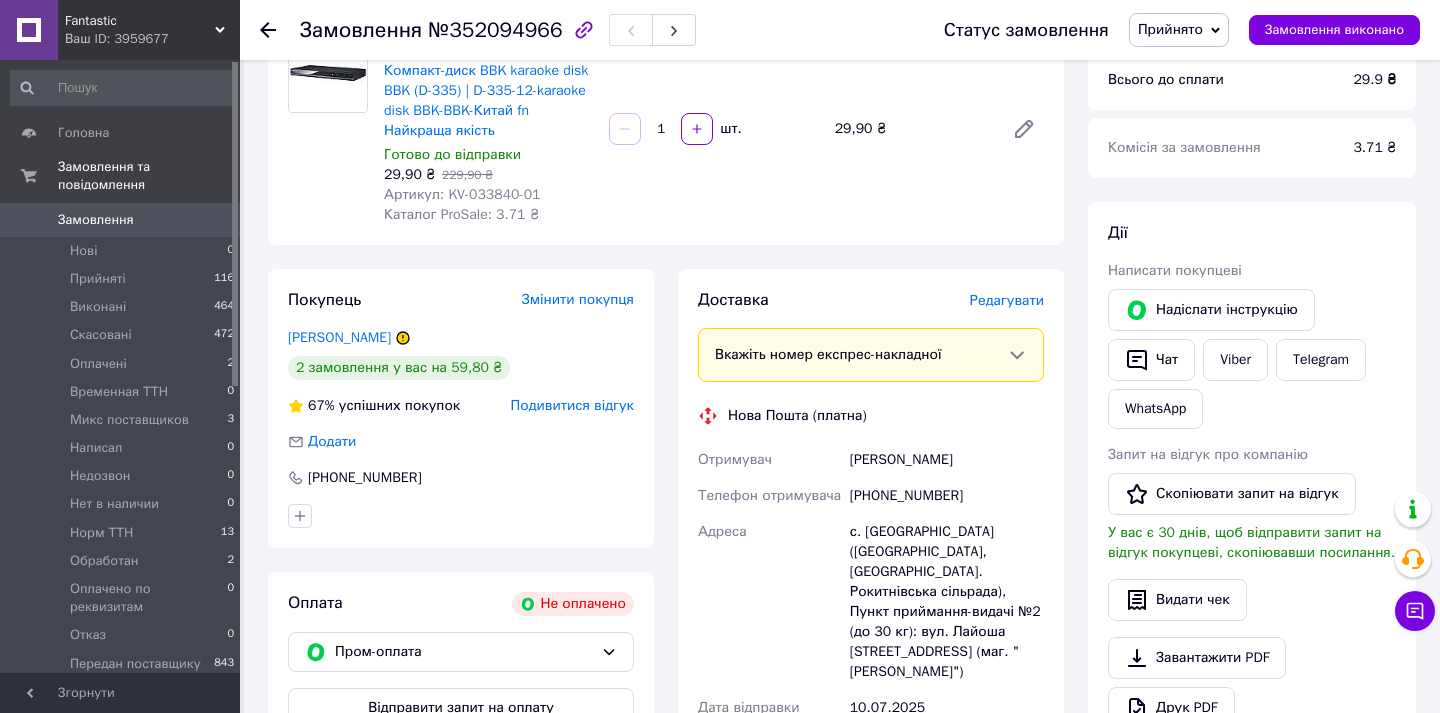 scroll, scrollTop: 0, scrollLeft: 0, axis: both 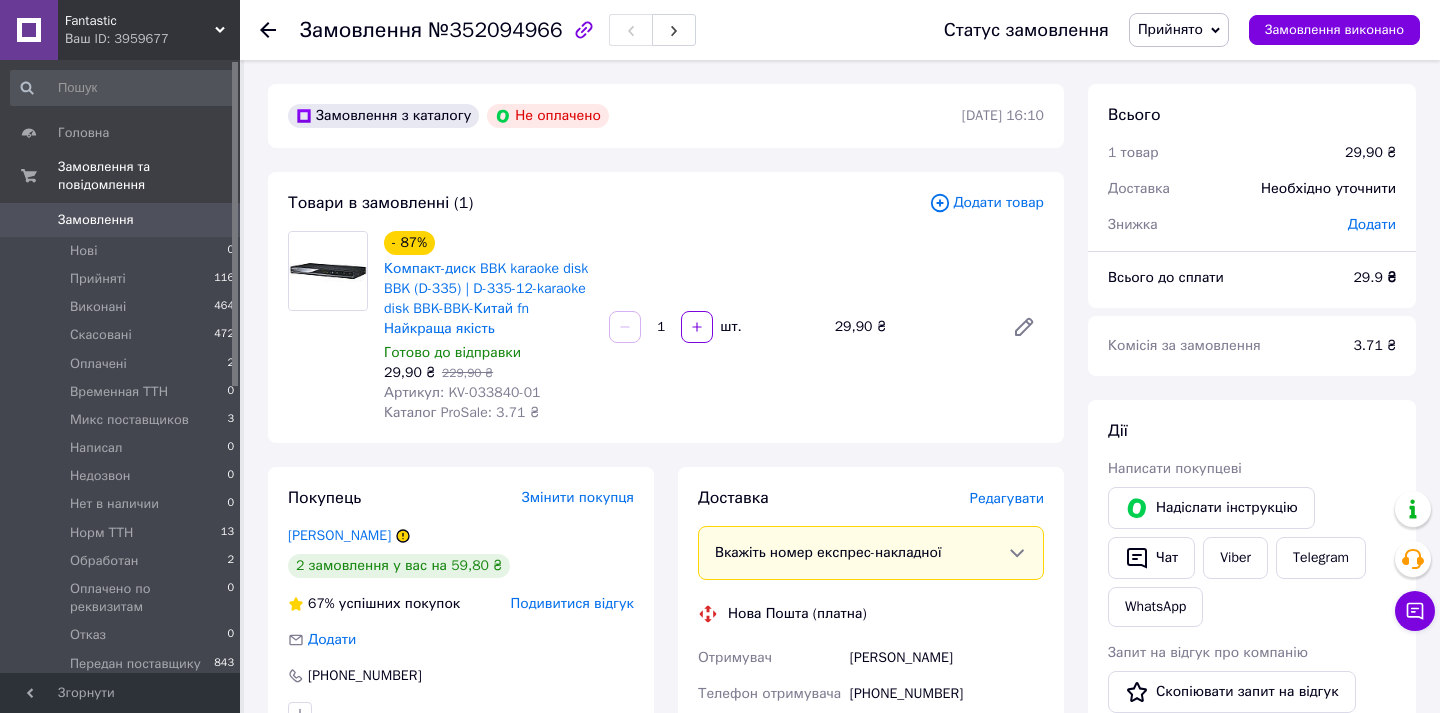 click on "Замовлення" at bounding box center [96, 220] 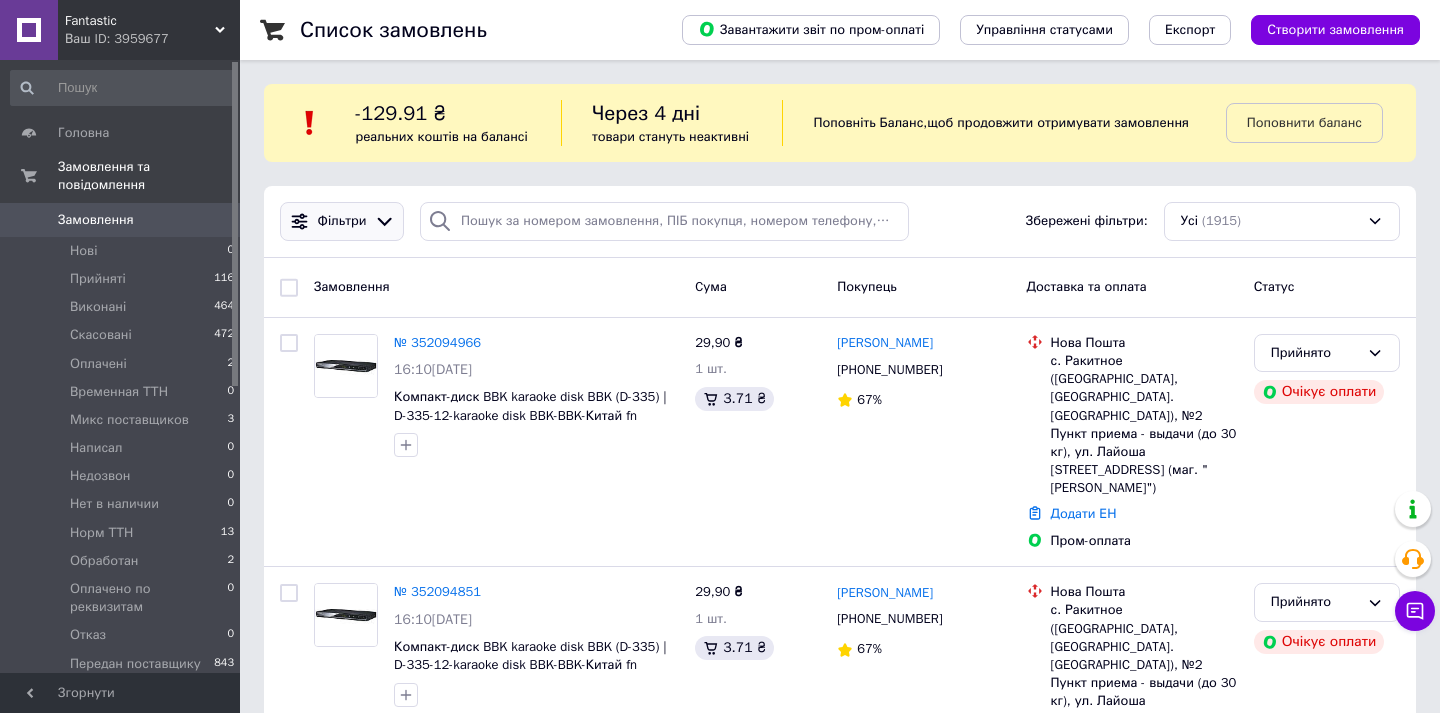 click on "Фільтри" at bounding box center [342, 221] 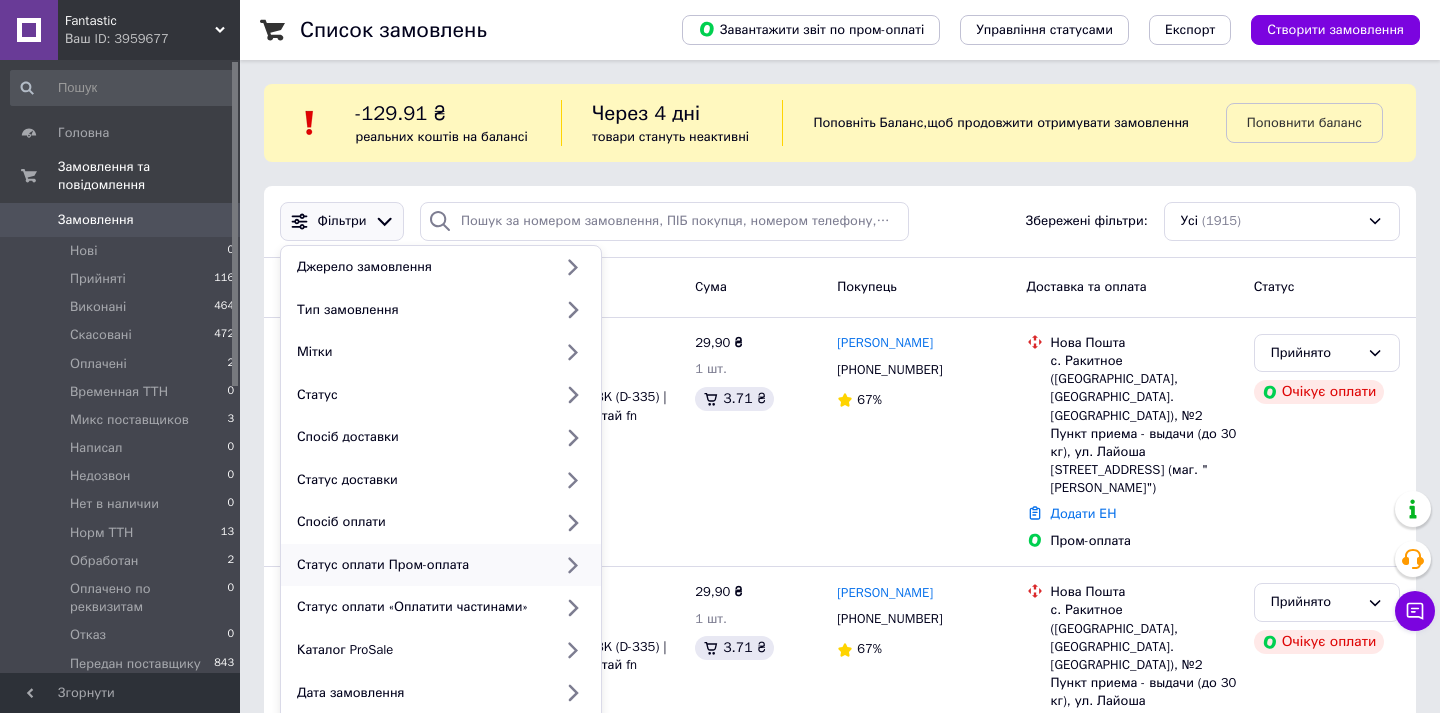 click on "Статус оплати Пром-оплата" at bounding box center [420, 565] 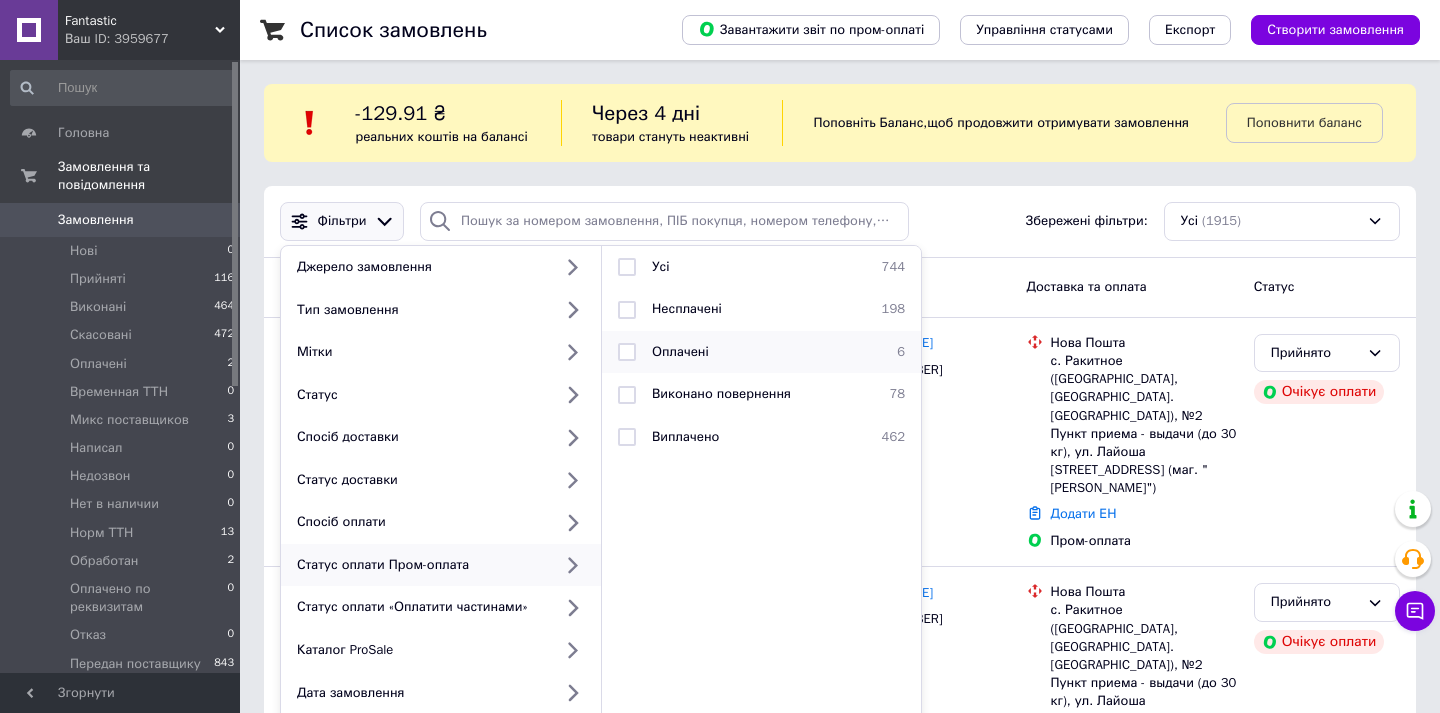 click on "Оплачені" at bounding box center (758, 352) 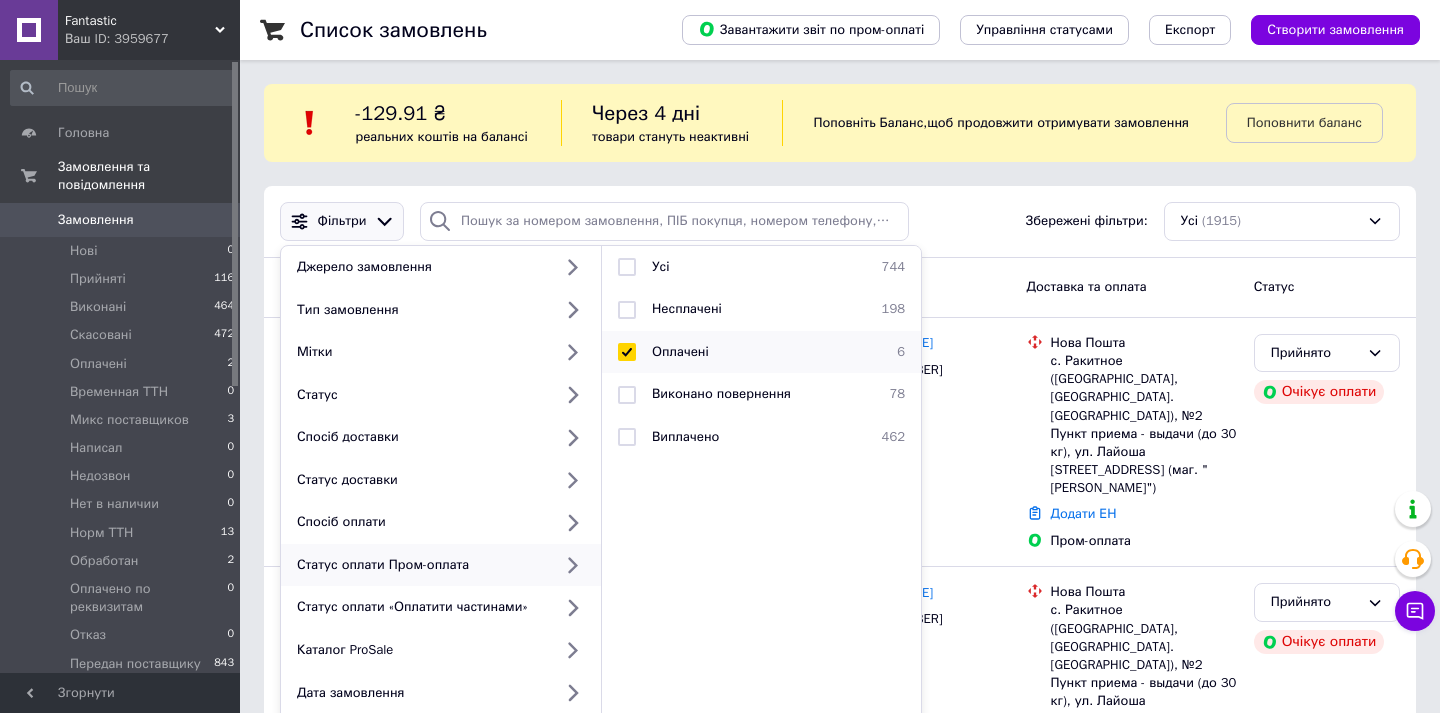 checkbox on "true" 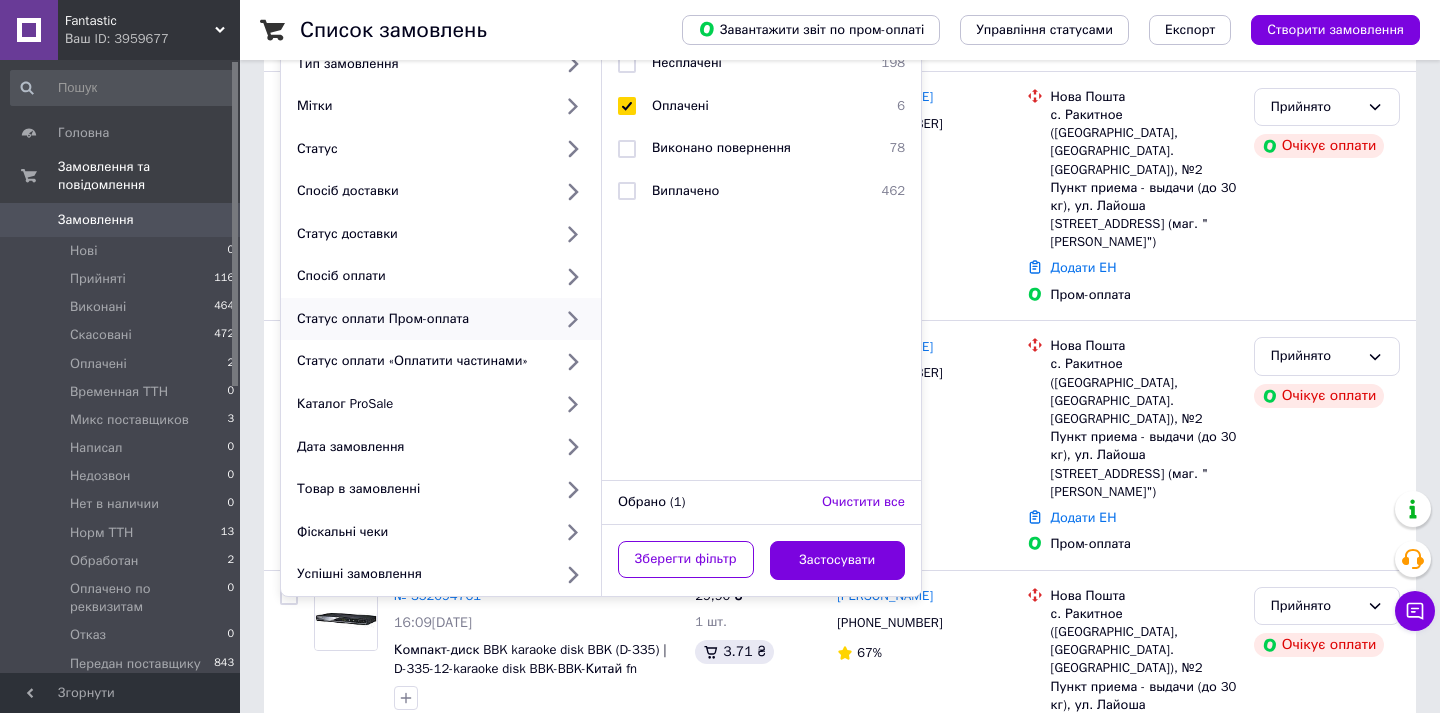 scroll, scrollTop: 298, scrollLeft: 0, axis: vertical 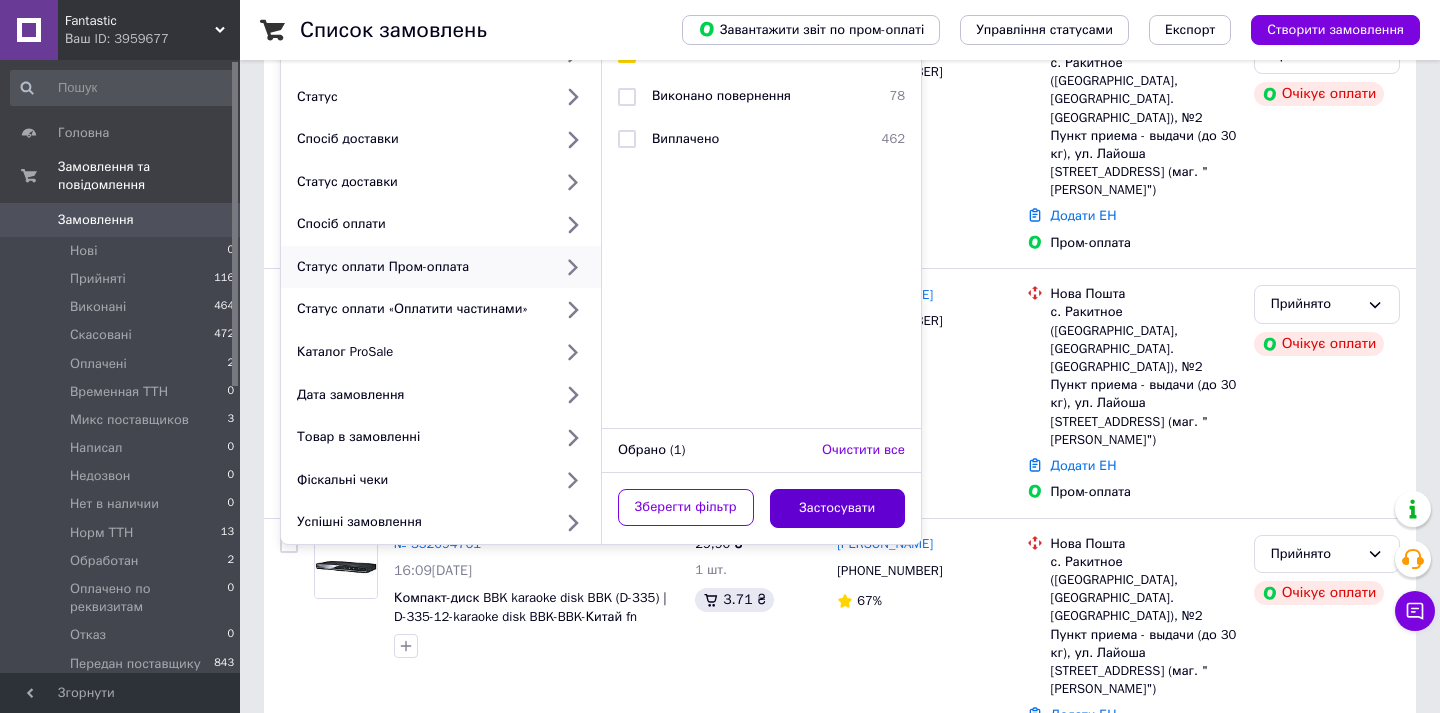 click on "Застосувати" at bounding box center (838, 508) 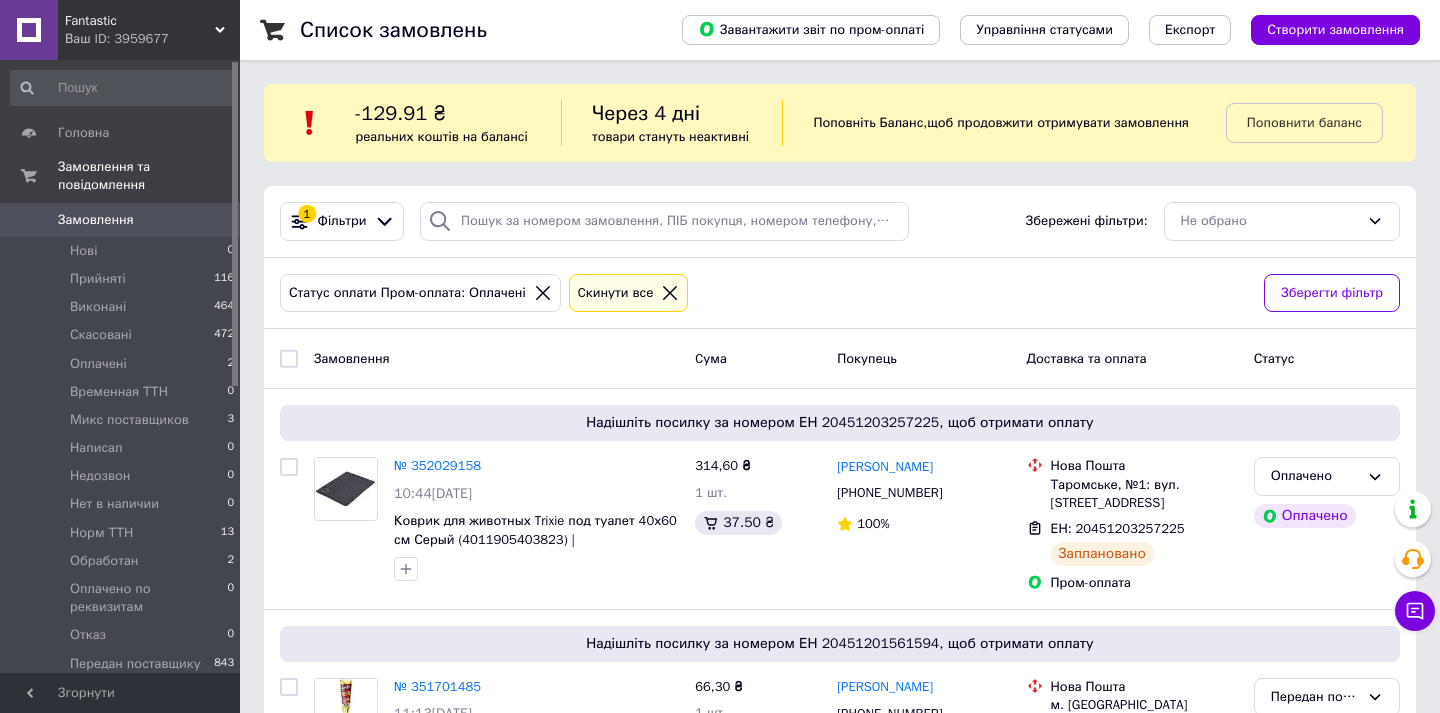 scroll, scrollTop: 1124, scrollLeft: 0, axis: vertical 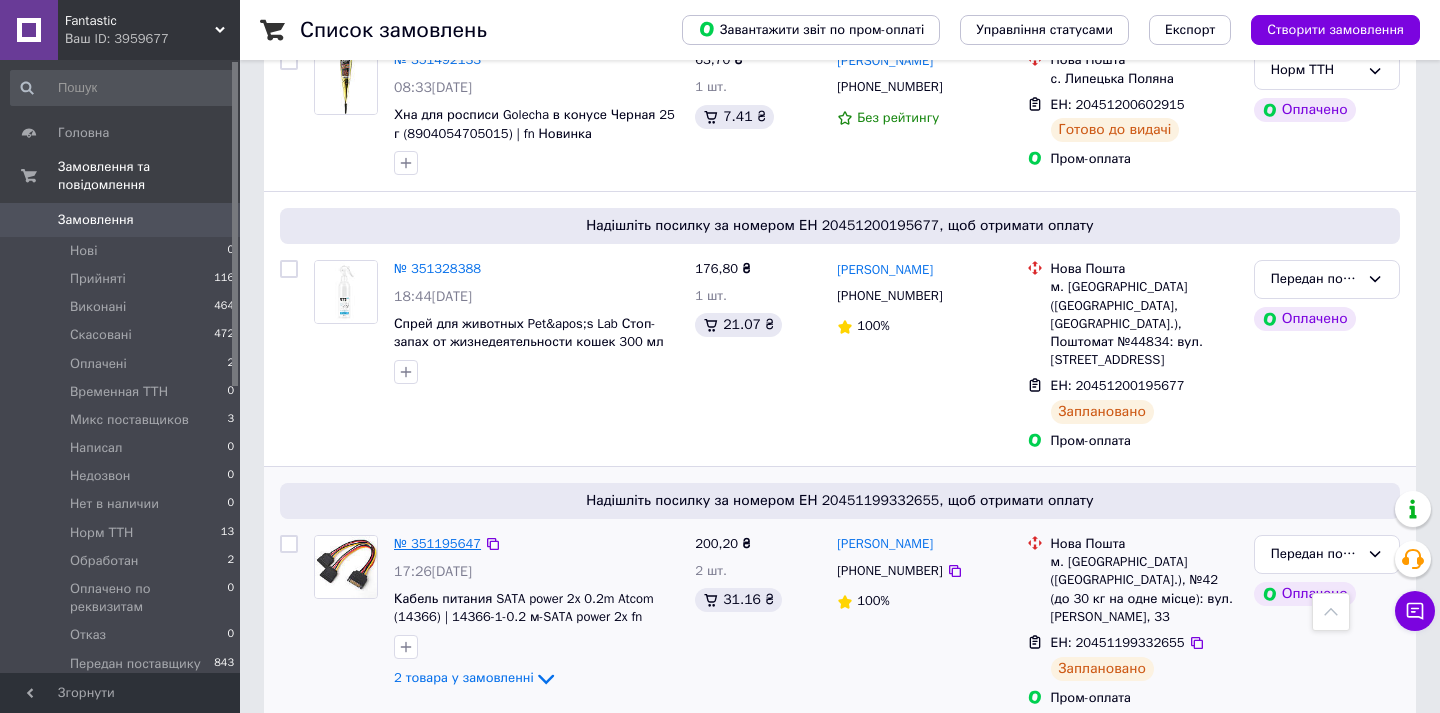 click on "№ 351195647" at bounding box center [437, 543] 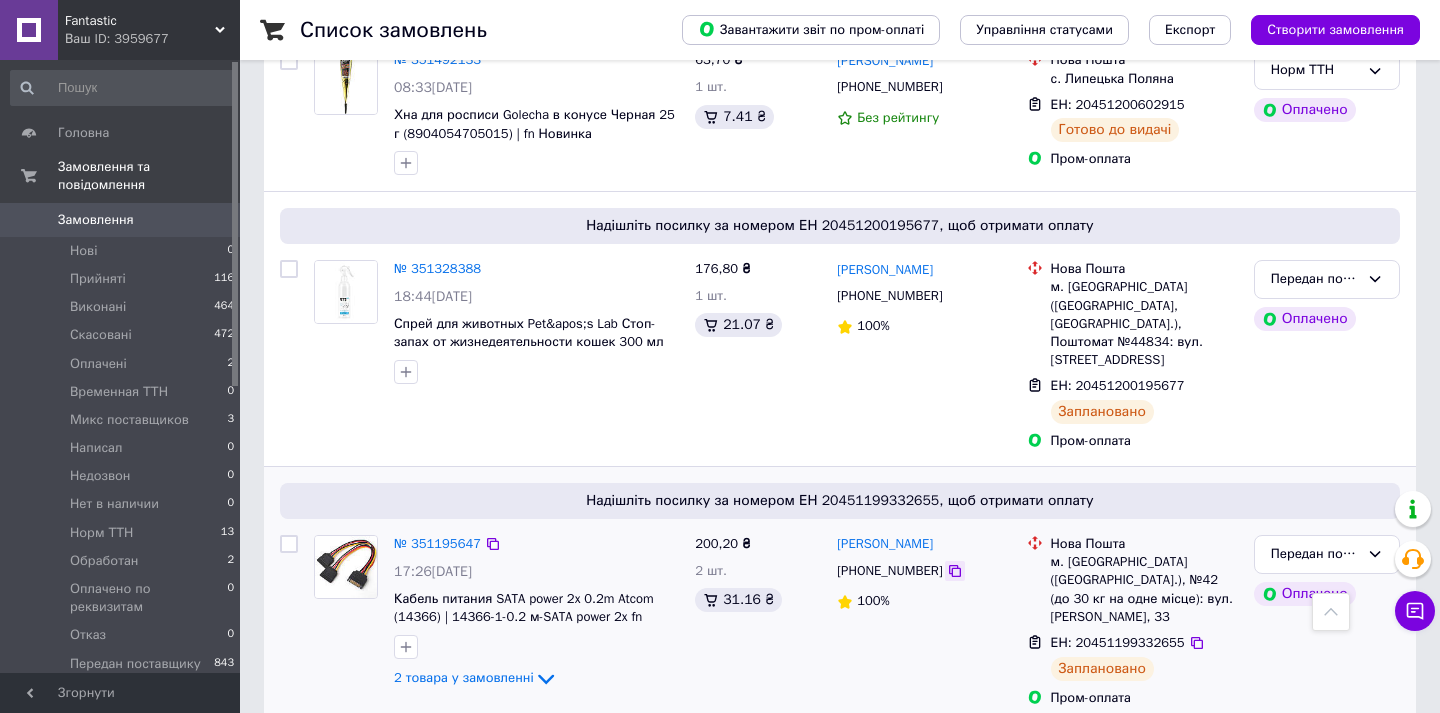click 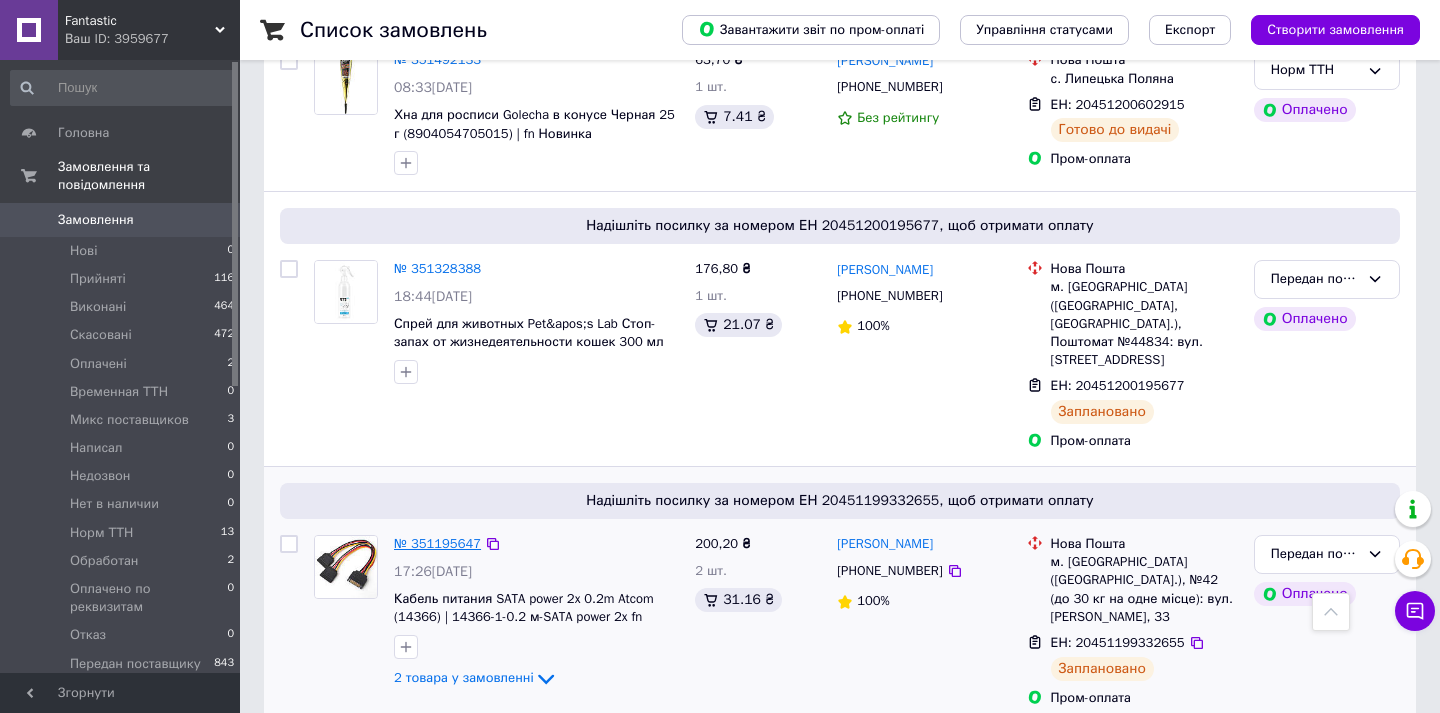 click on "№ 351195647" at bounding box center [437, 543] 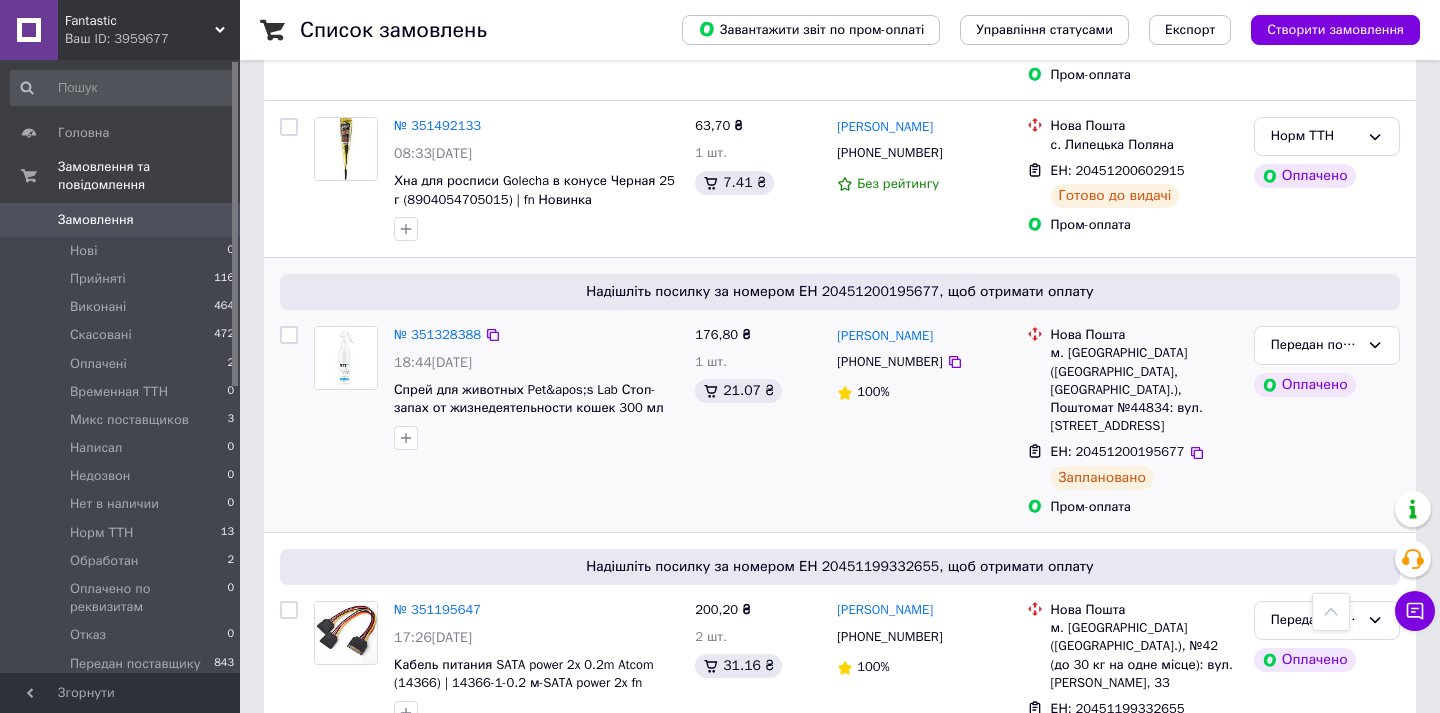 scroll, scrollTop: 976, scrollLeft: 0, axis: vertical 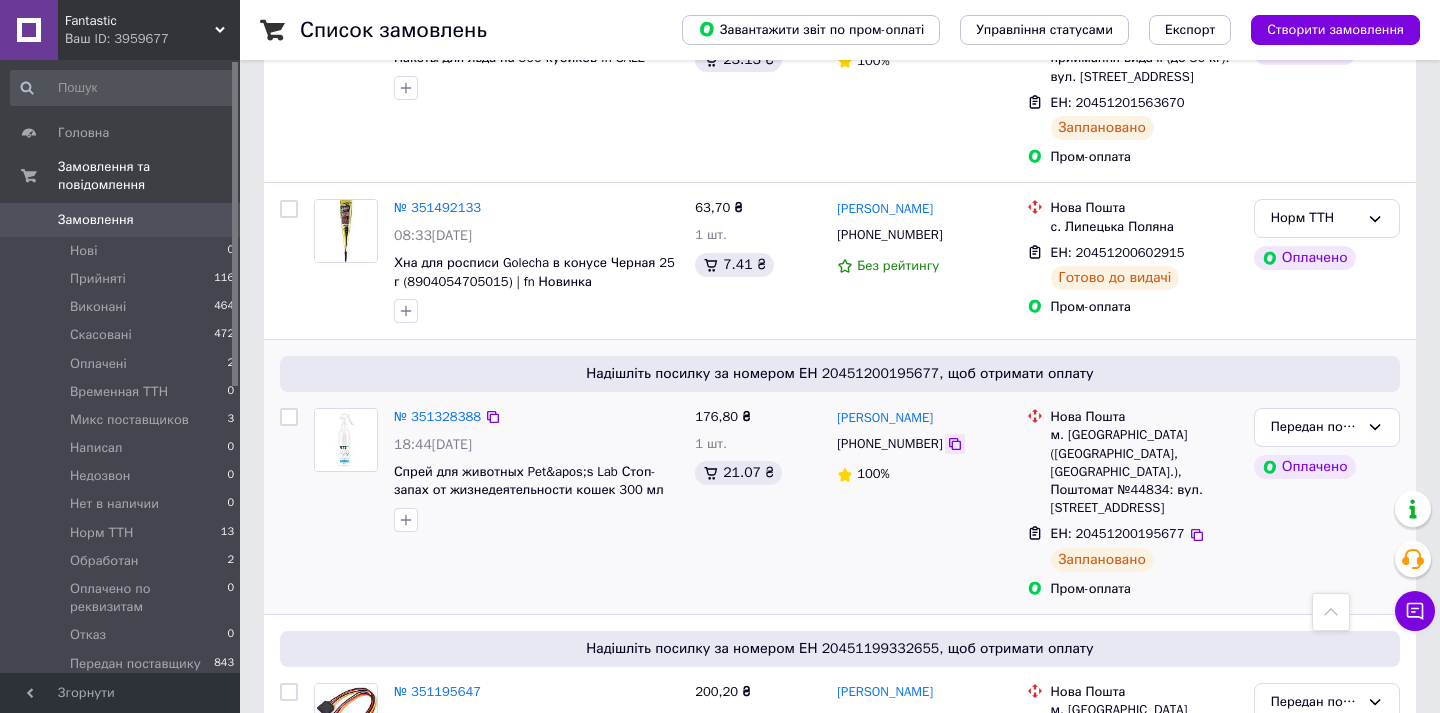 click 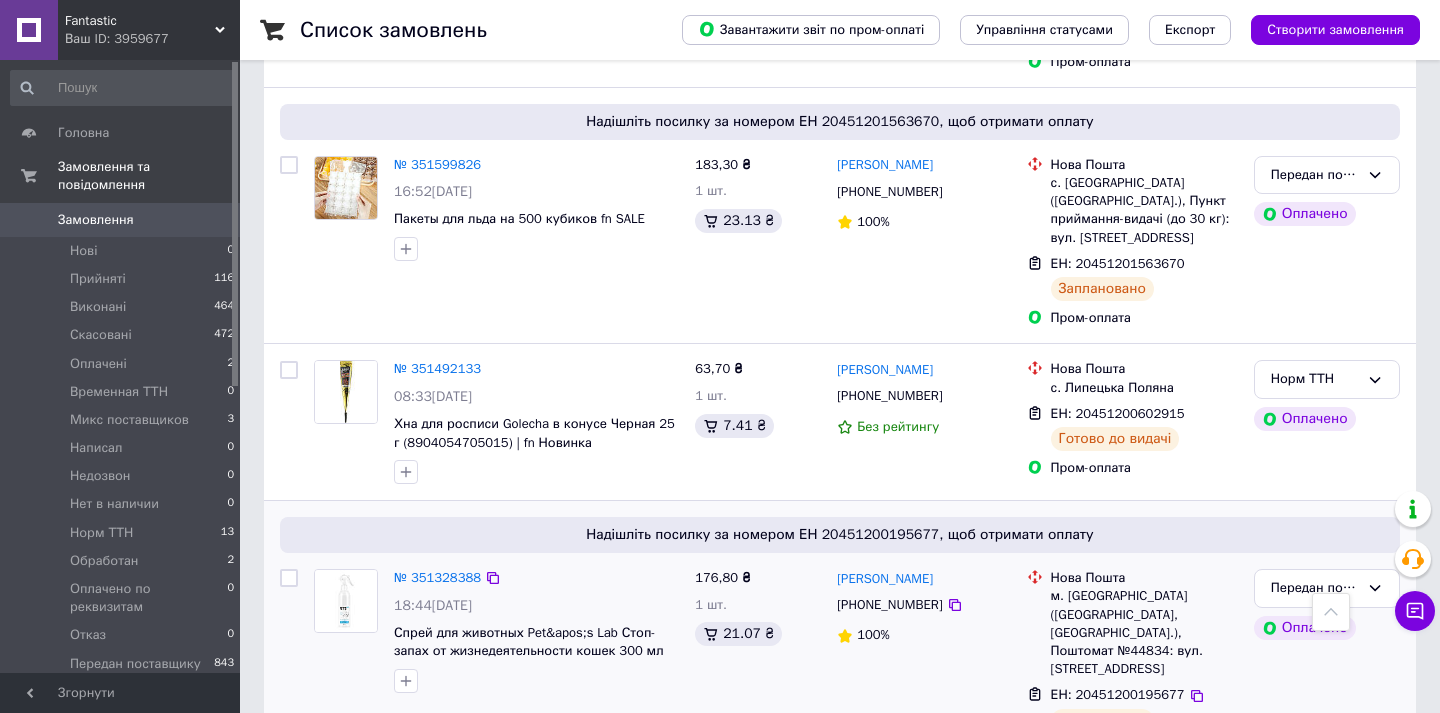 scroll, scrollTop: 739, scrollLeft: 0, axis: vertical 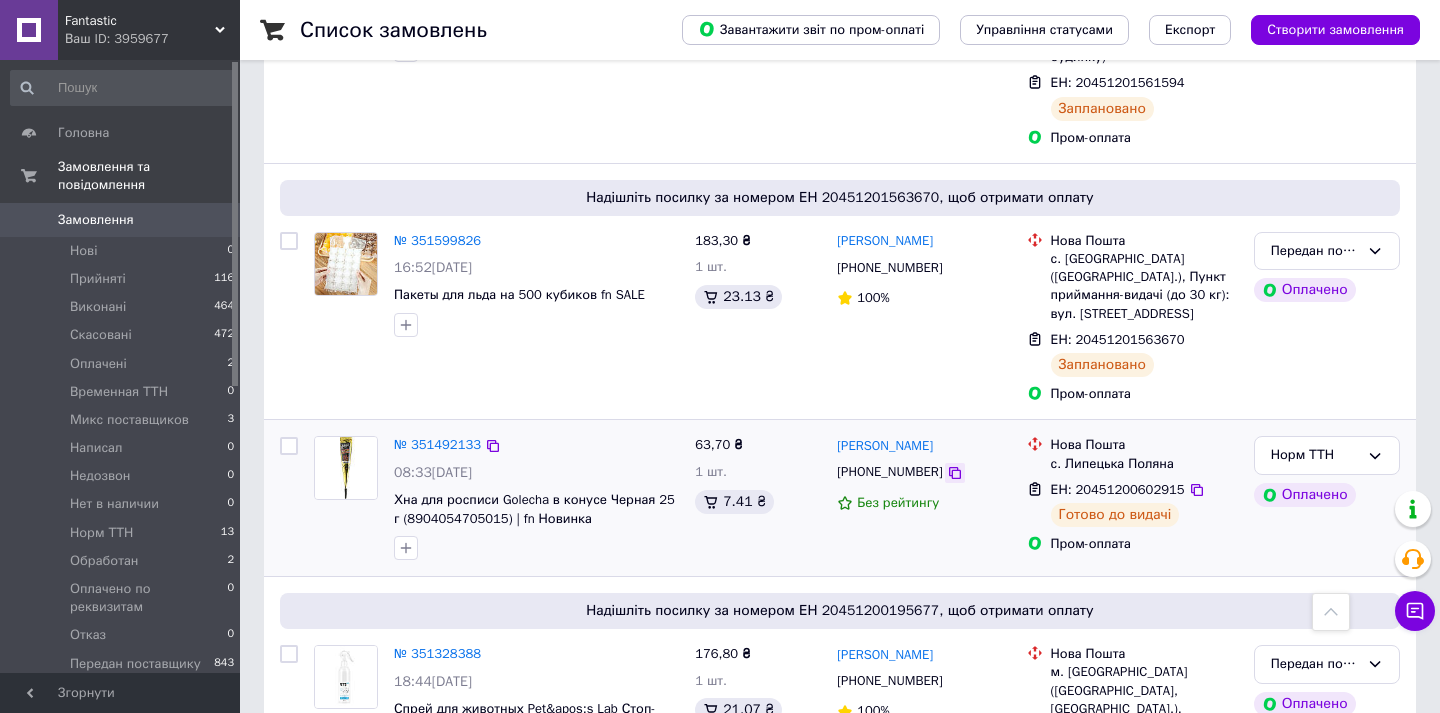 click 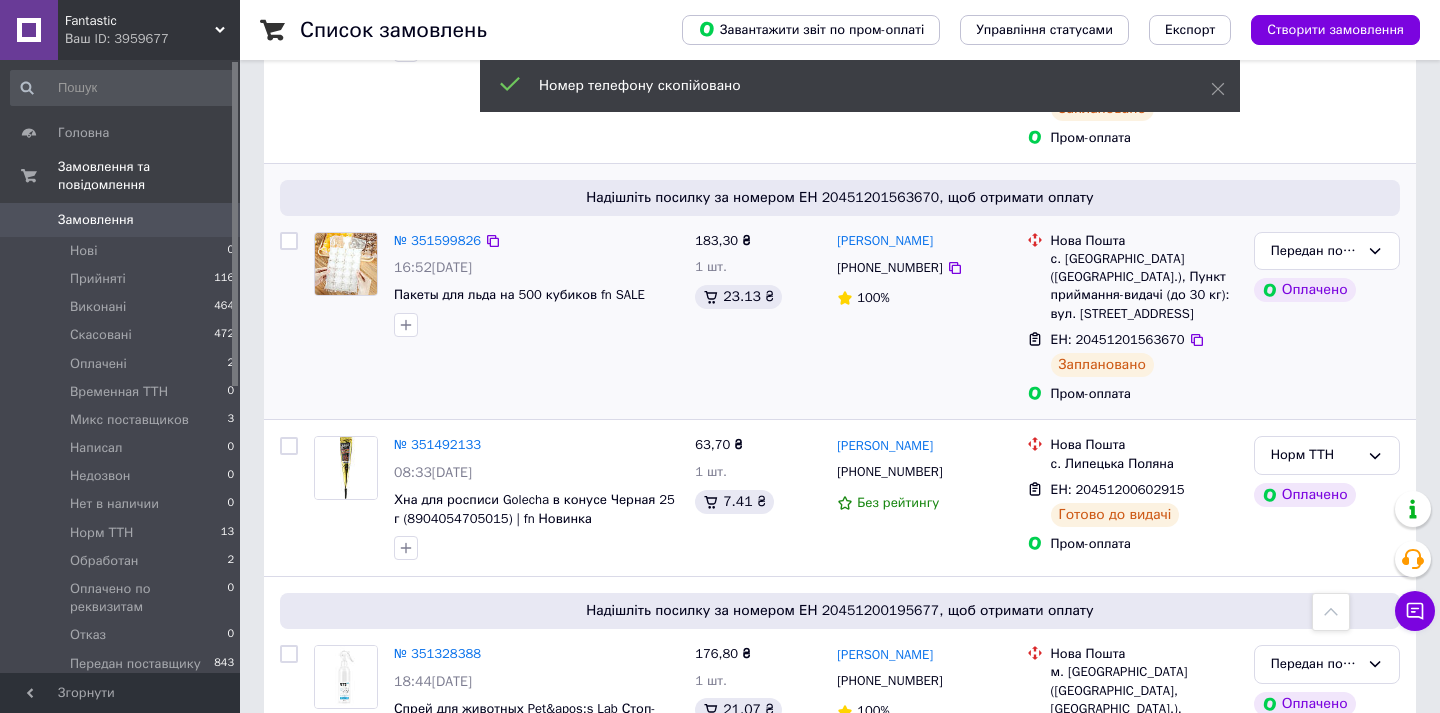 scroll, scrollTop: 616, scrollLeft: 0, axis: vertical 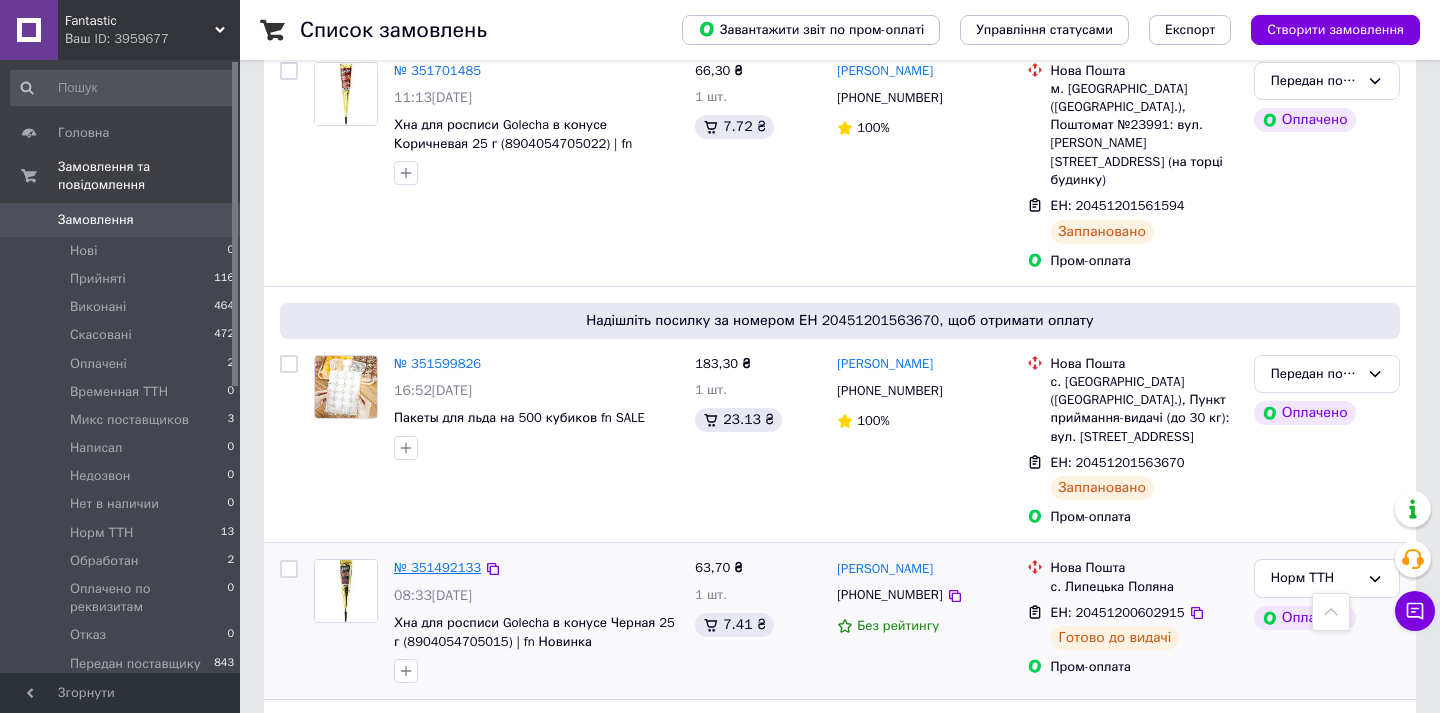click on "№ 351492133" at bounding box center [437, 567] 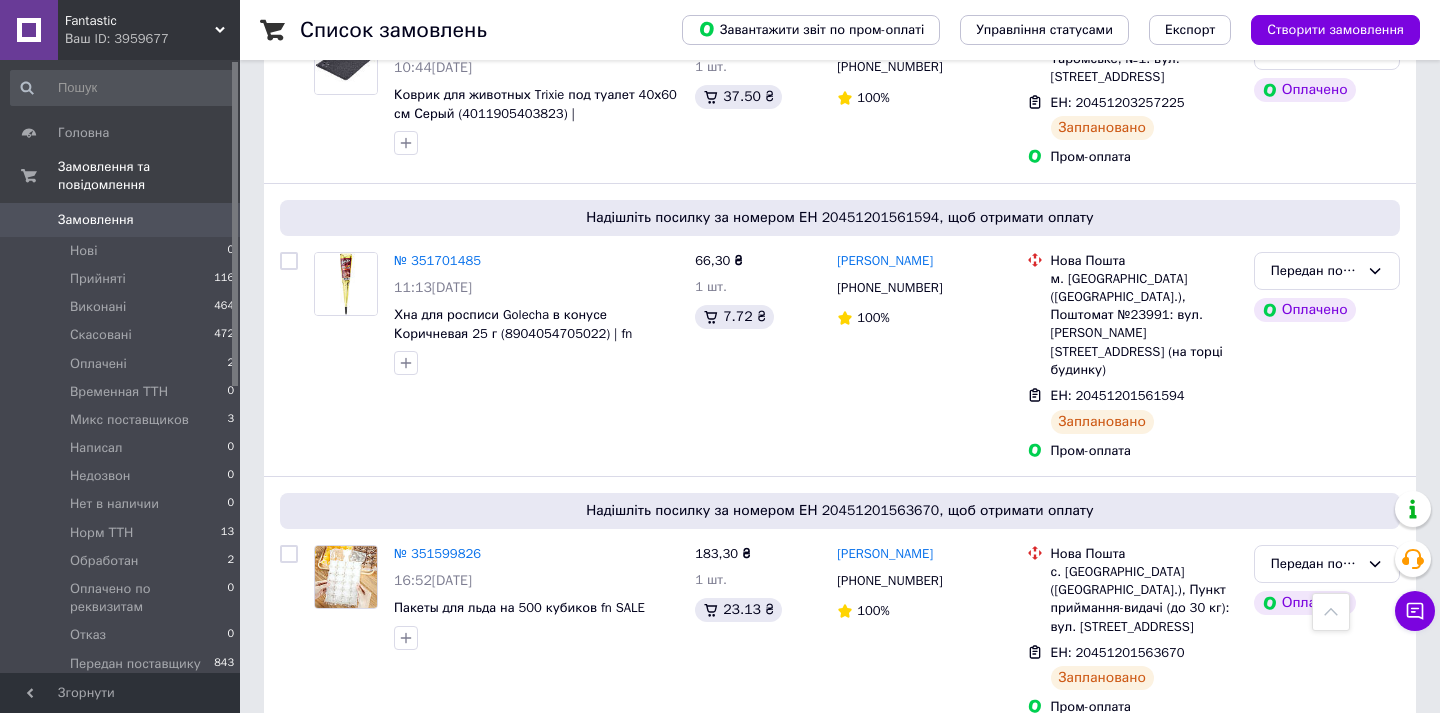 scroll, scrollTop: 533, scrollLeft: 0, axis: vertical 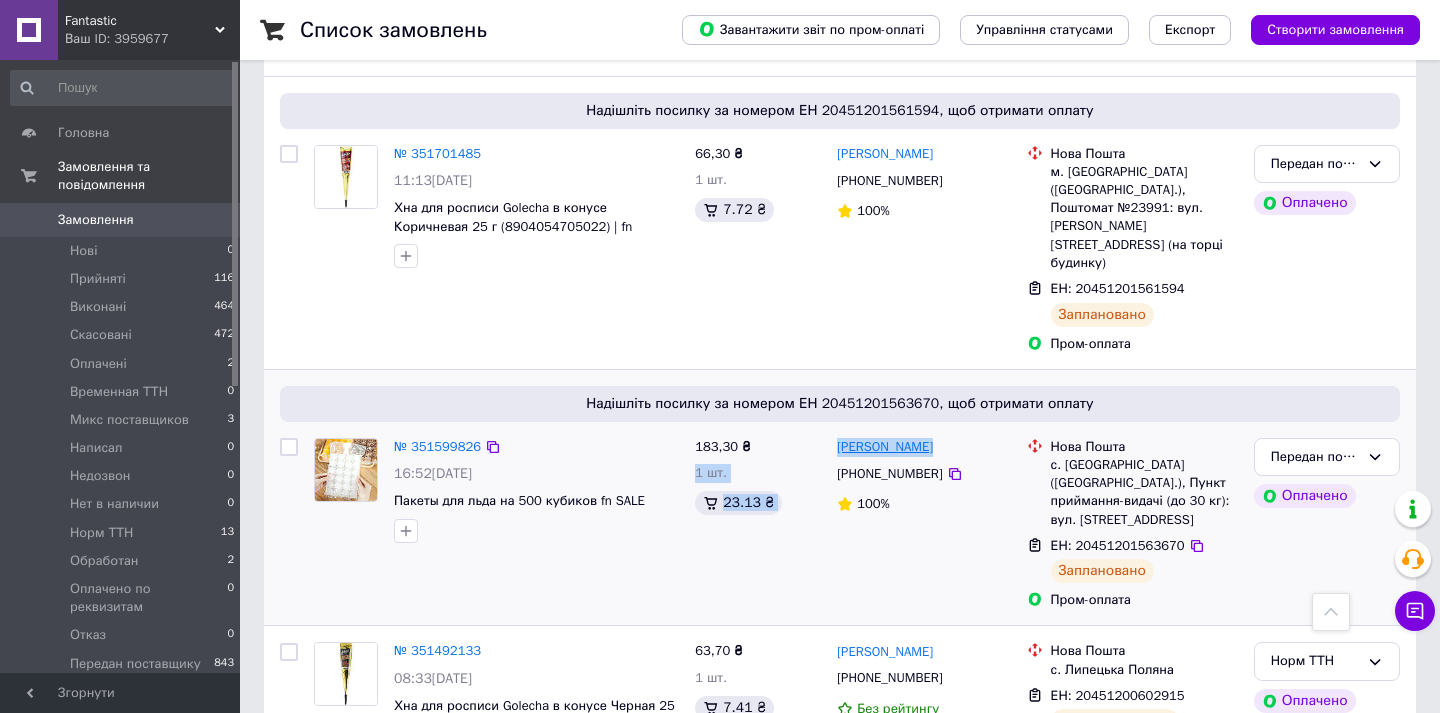 drag, startPoint x: 822, startPoint y: 435, endPoint x: 930, endPoint y: 433, distance: 108.01852 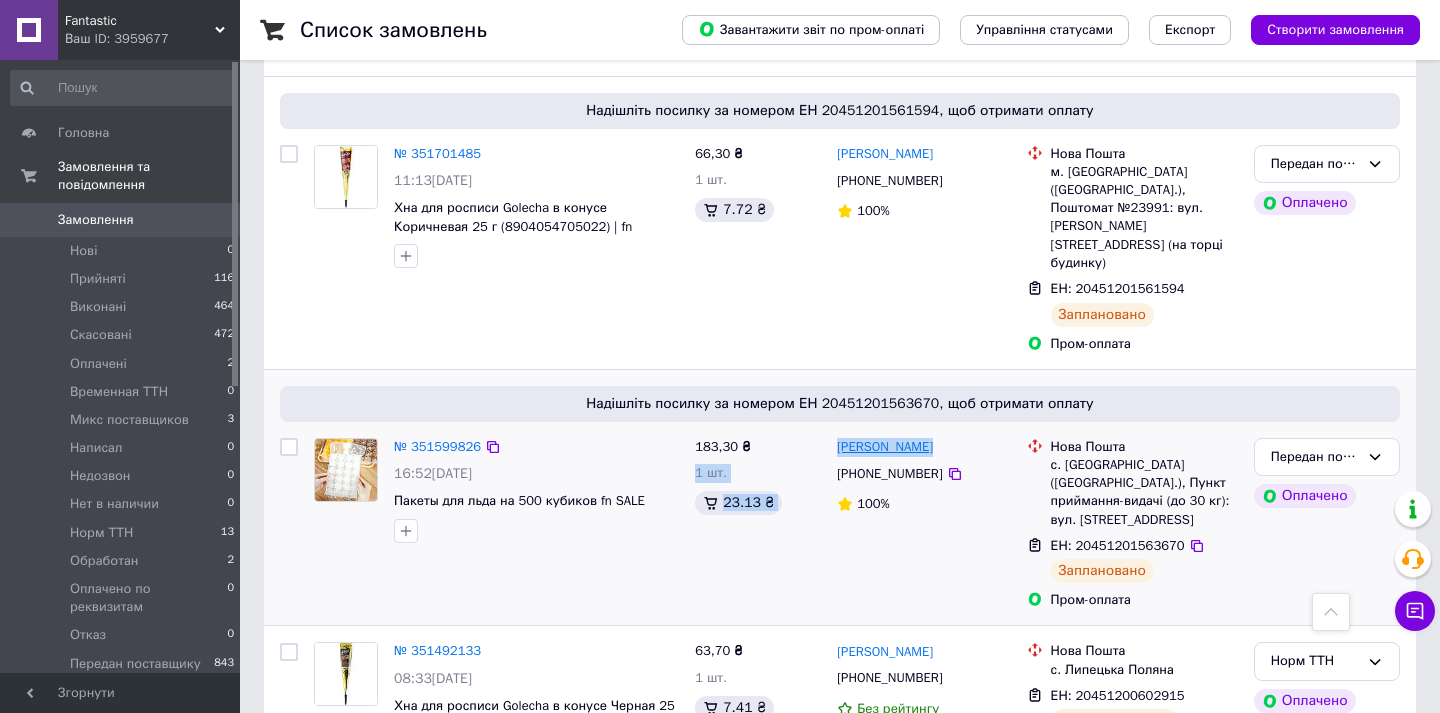 drag, startPoint x: 985, startPoint y: 427, endPoint x: 909, endPoint y: 428, distance: 76.00658 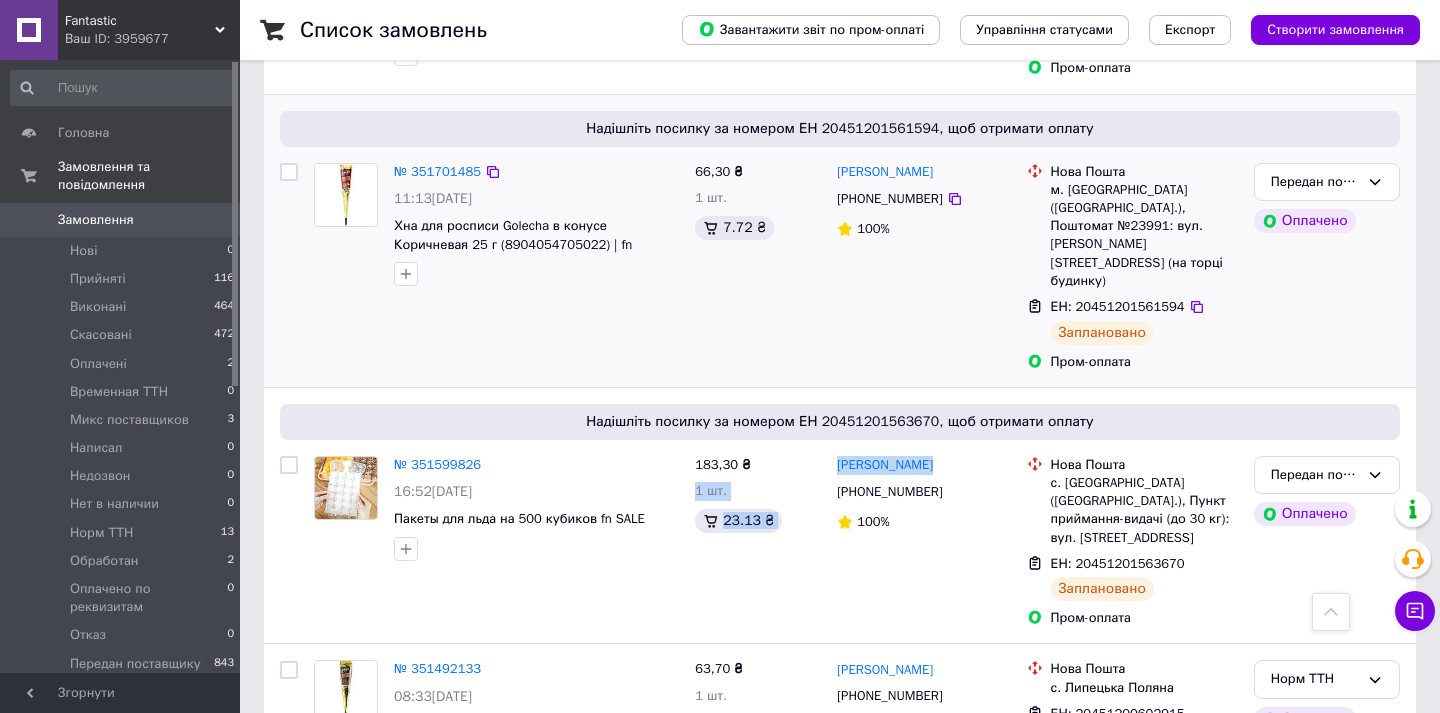 scroll, scrollTop: 511, scrollLeft: 0, axis: vertical 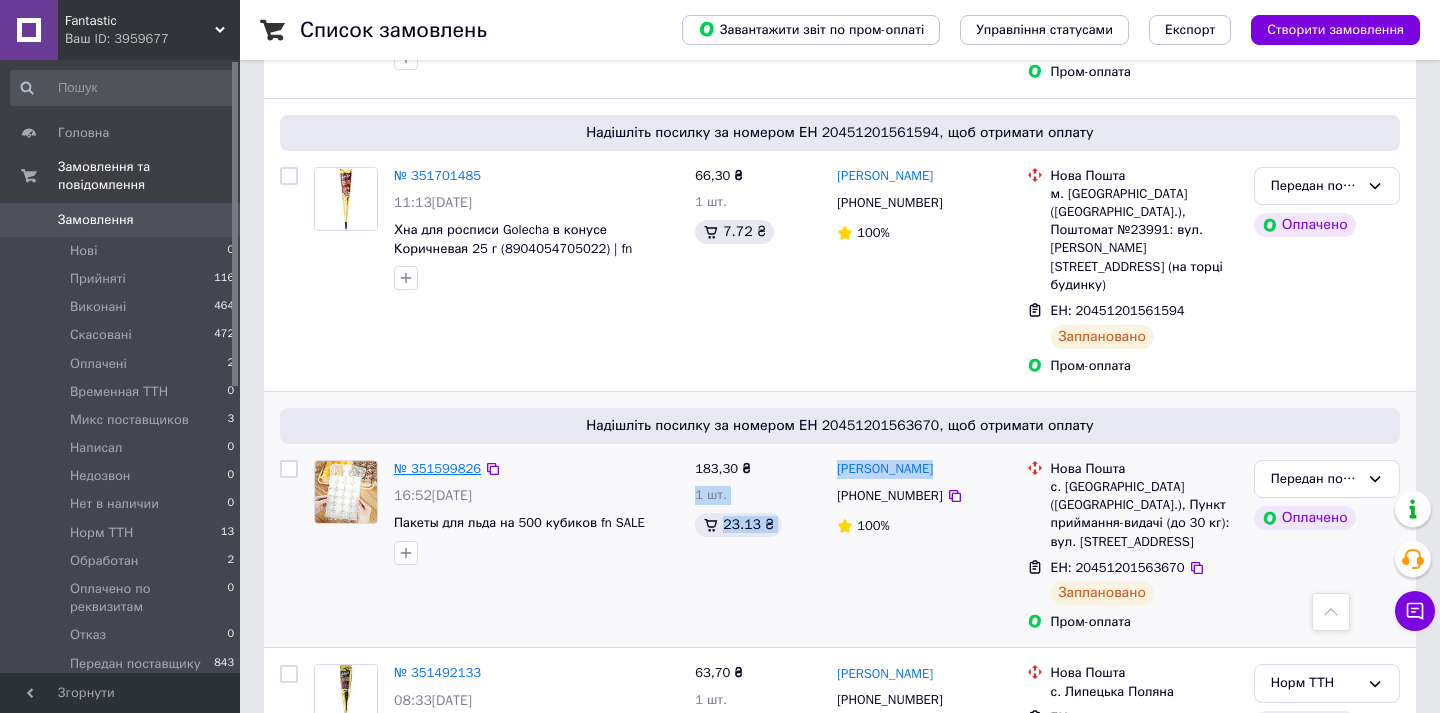 click on "№ 351599826" at bounding box center (437, 468) 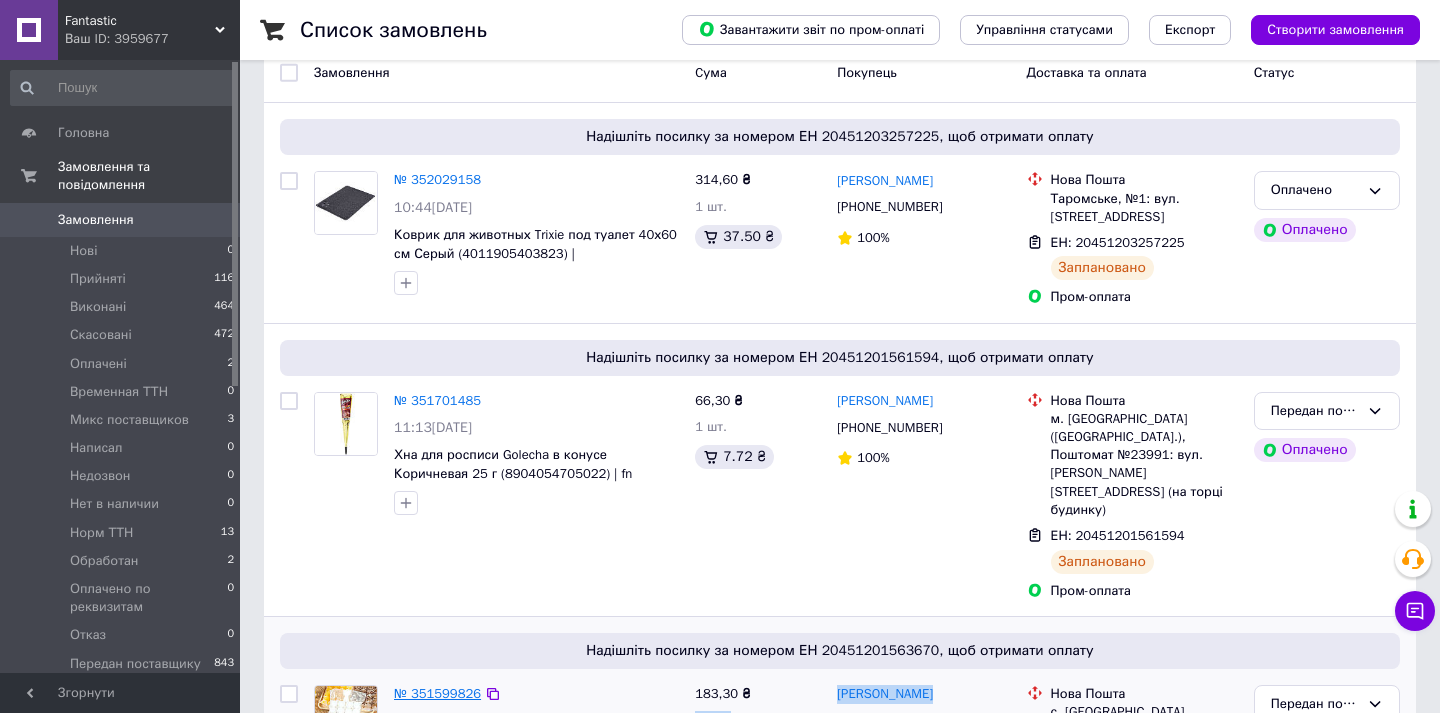 scroll, scrollTop: 287, scrollLeft: 0, axis: vertical 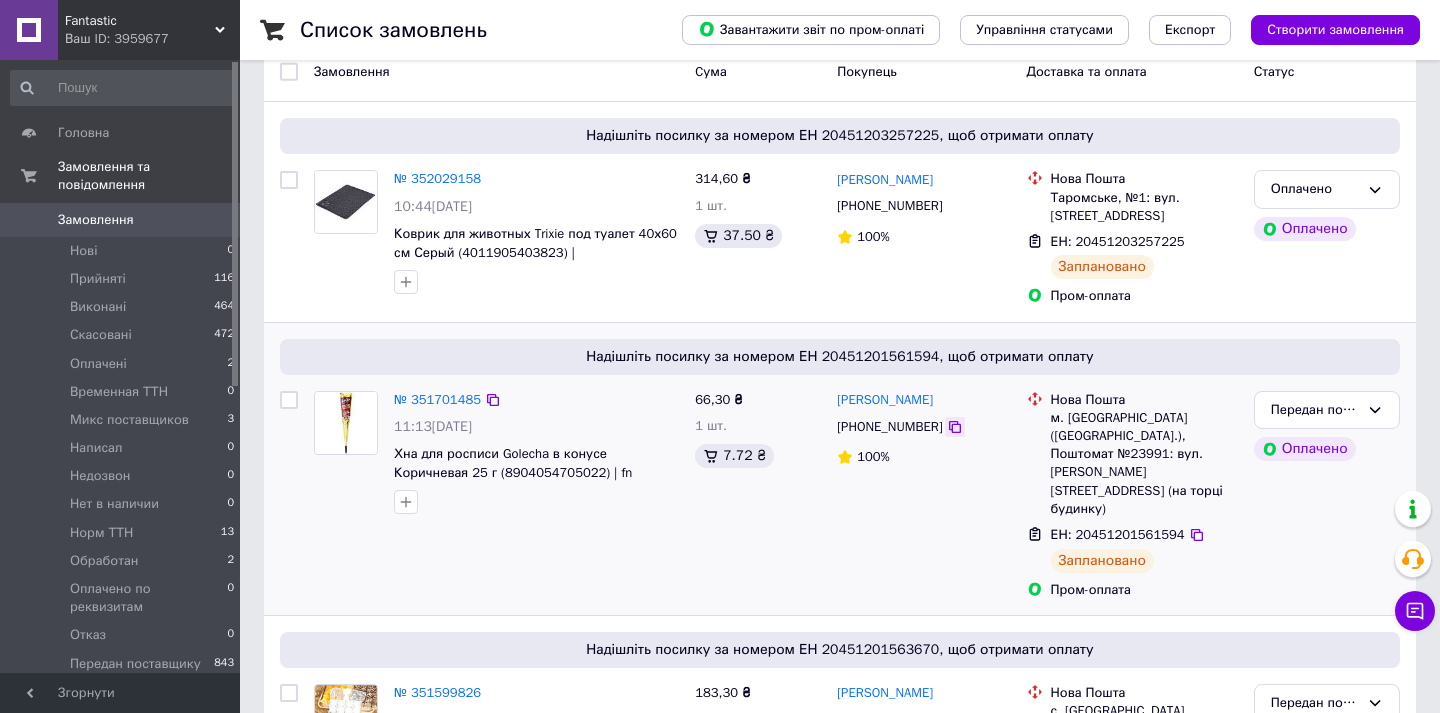 click 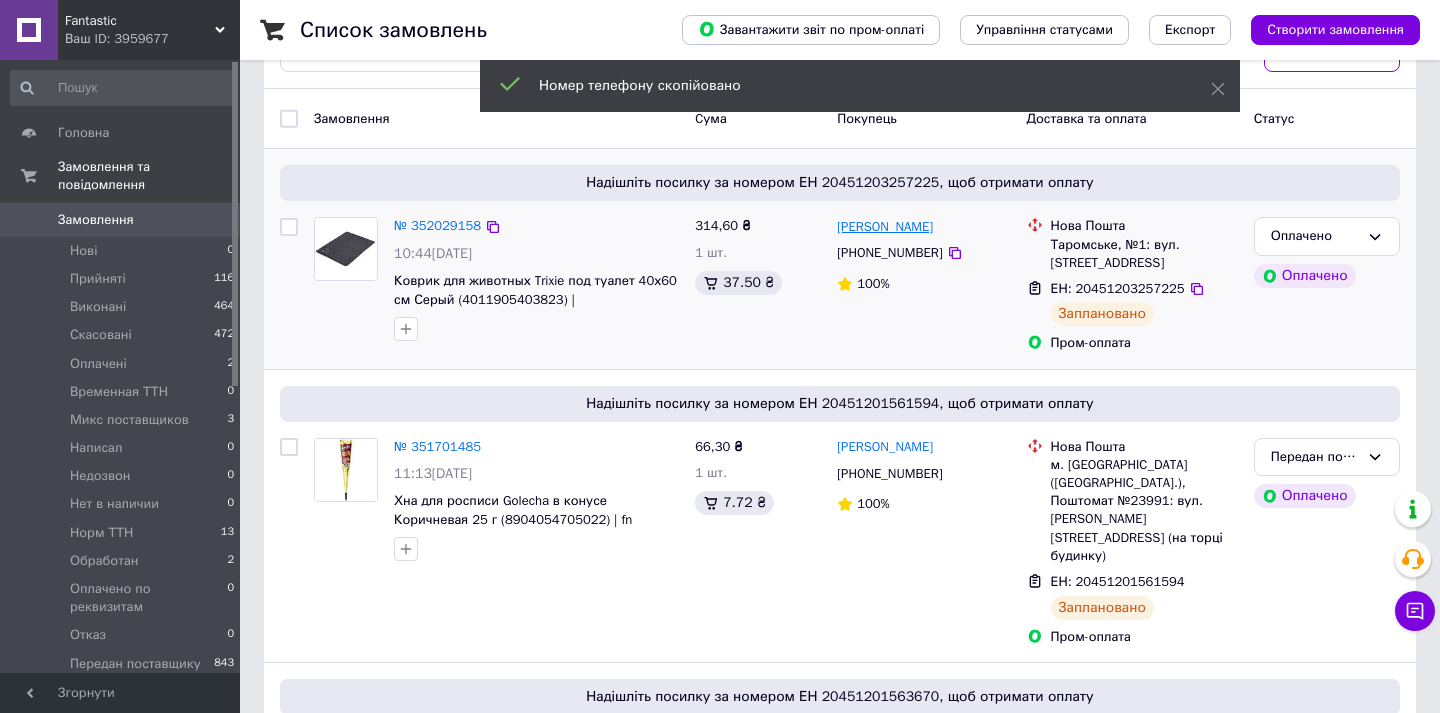 scroll, scrollTop: 231, scrollLeft: 0, axis: vertical 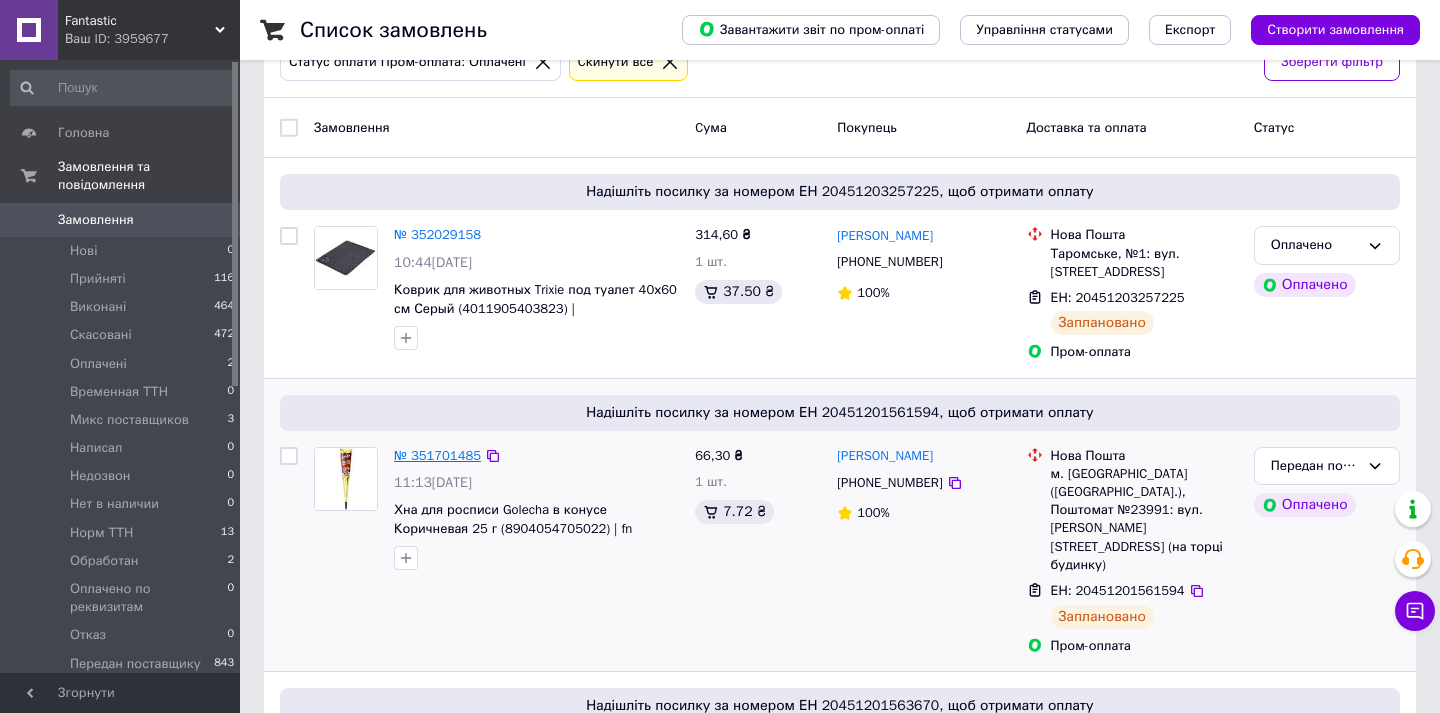 click on "№ 351701485" at bounding box center (437, 455) 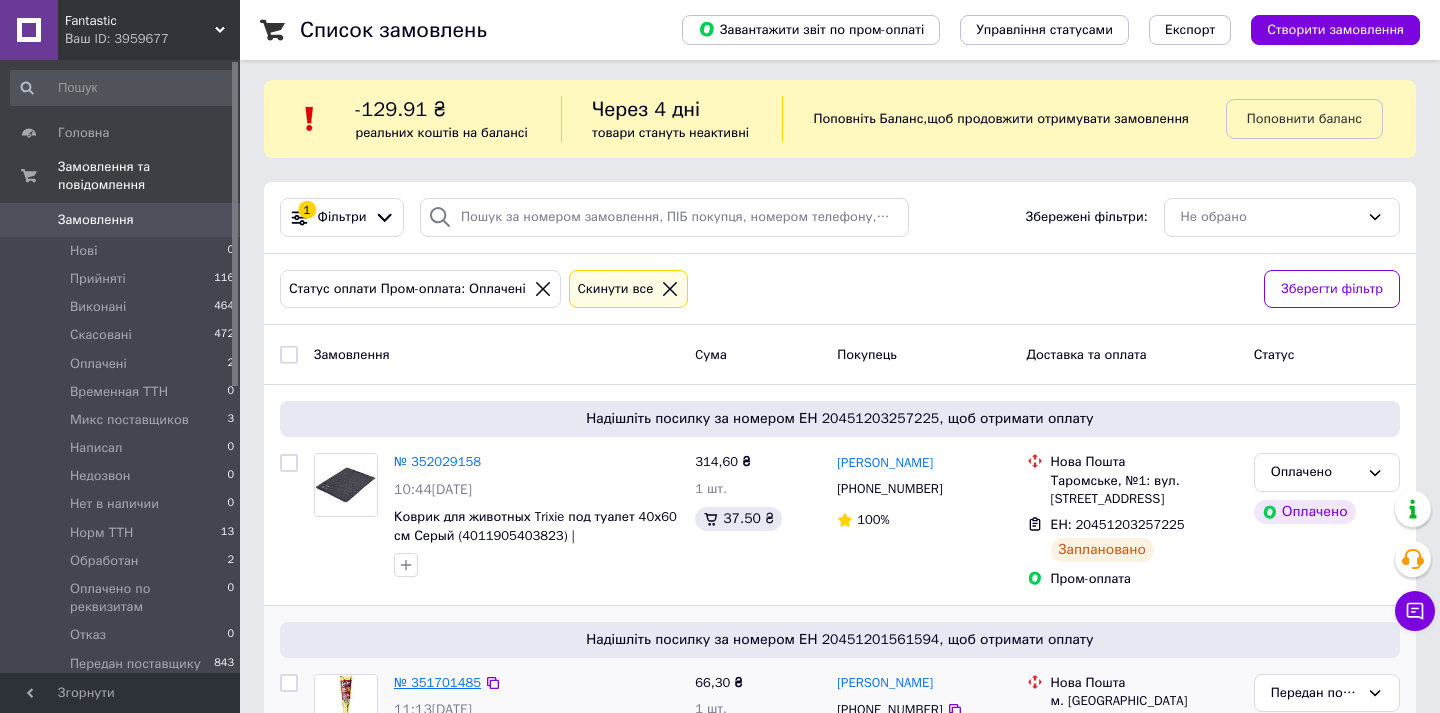 scroll, scrollTop: 5, scrollLeft: 0, axis: vertical 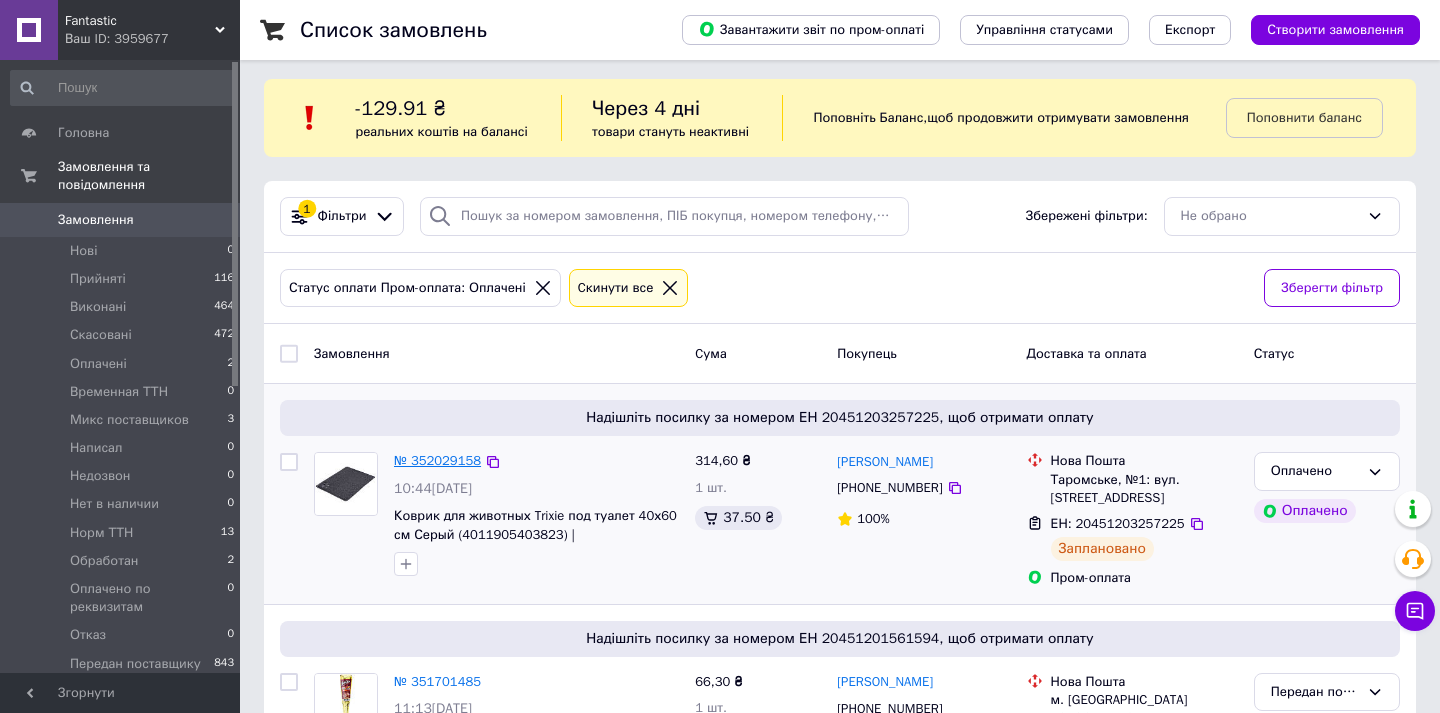 click on "№ 352029158" at bounding box center [437, 460] 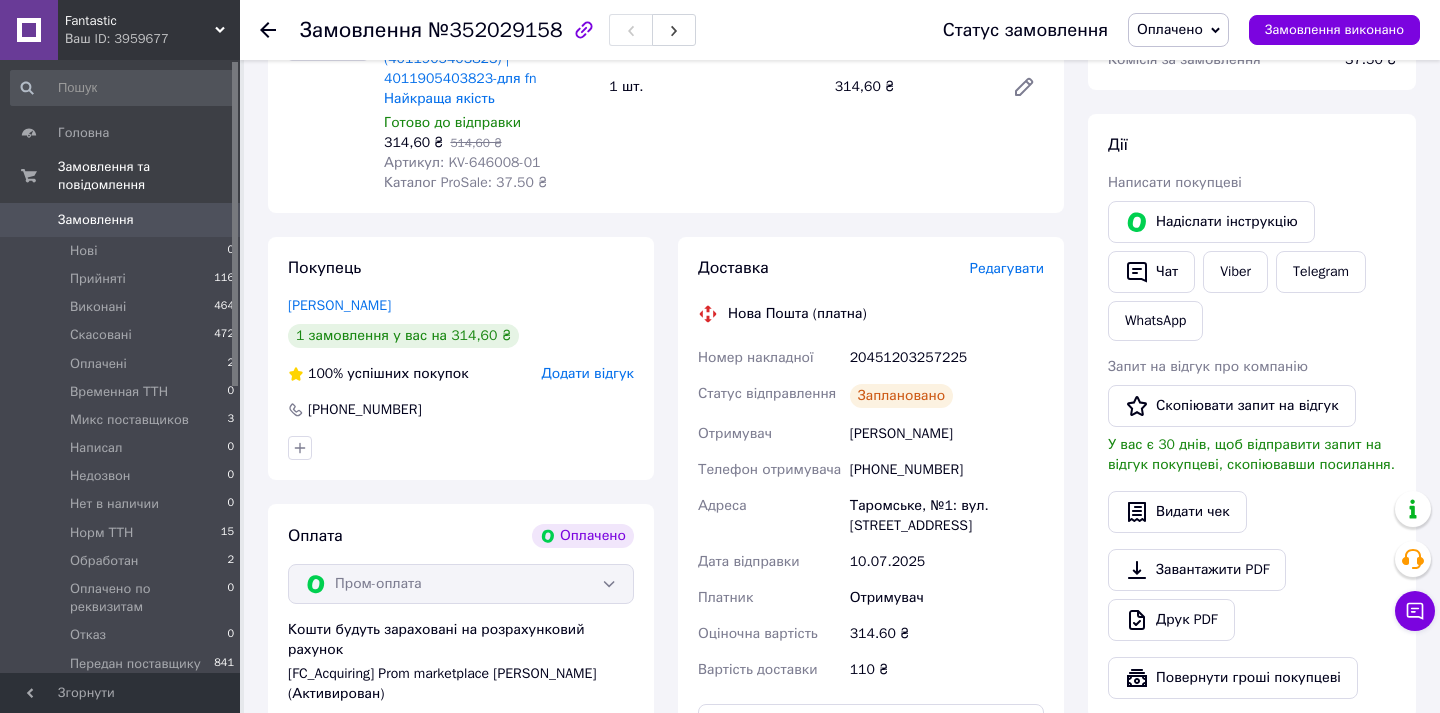 scroll, scrollTop: 485, scrollLeft: 0, axis: vertical 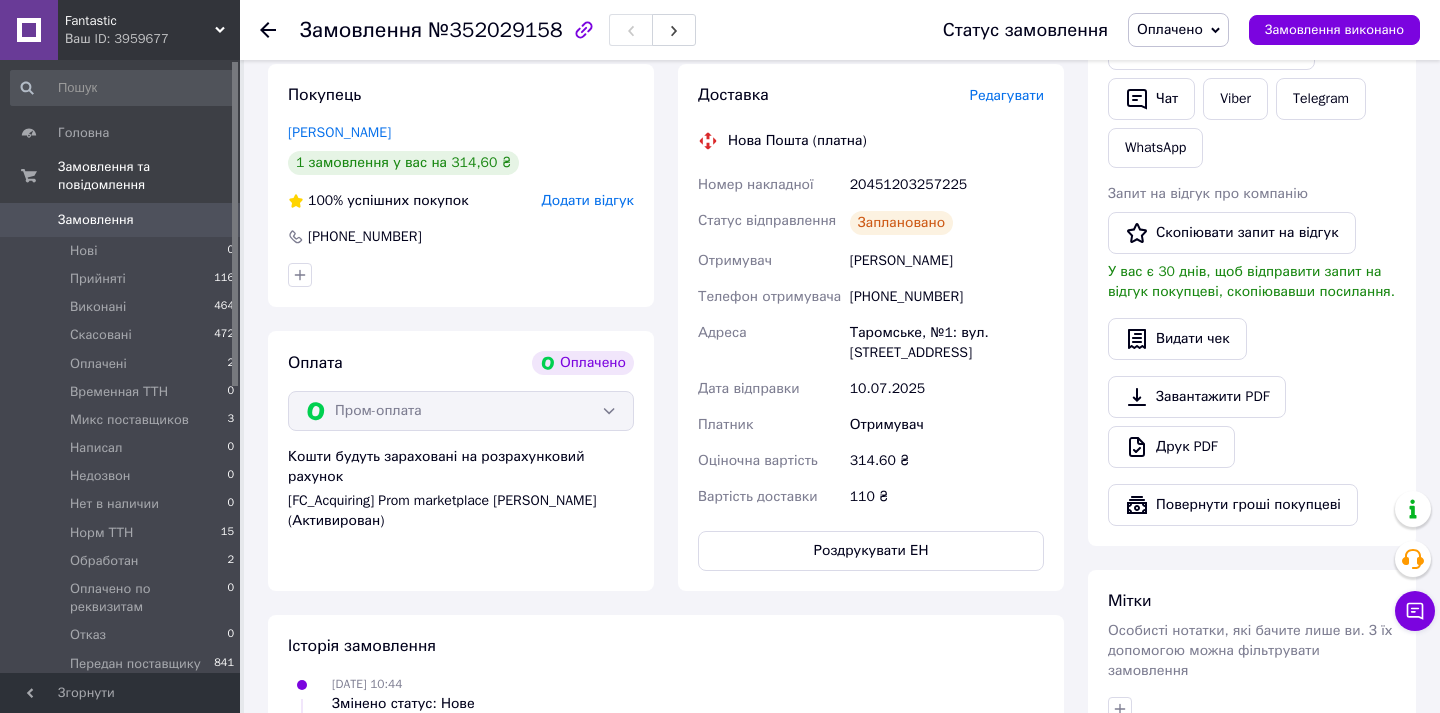 click on "Редагувати" at bounding box center [1007, 95] 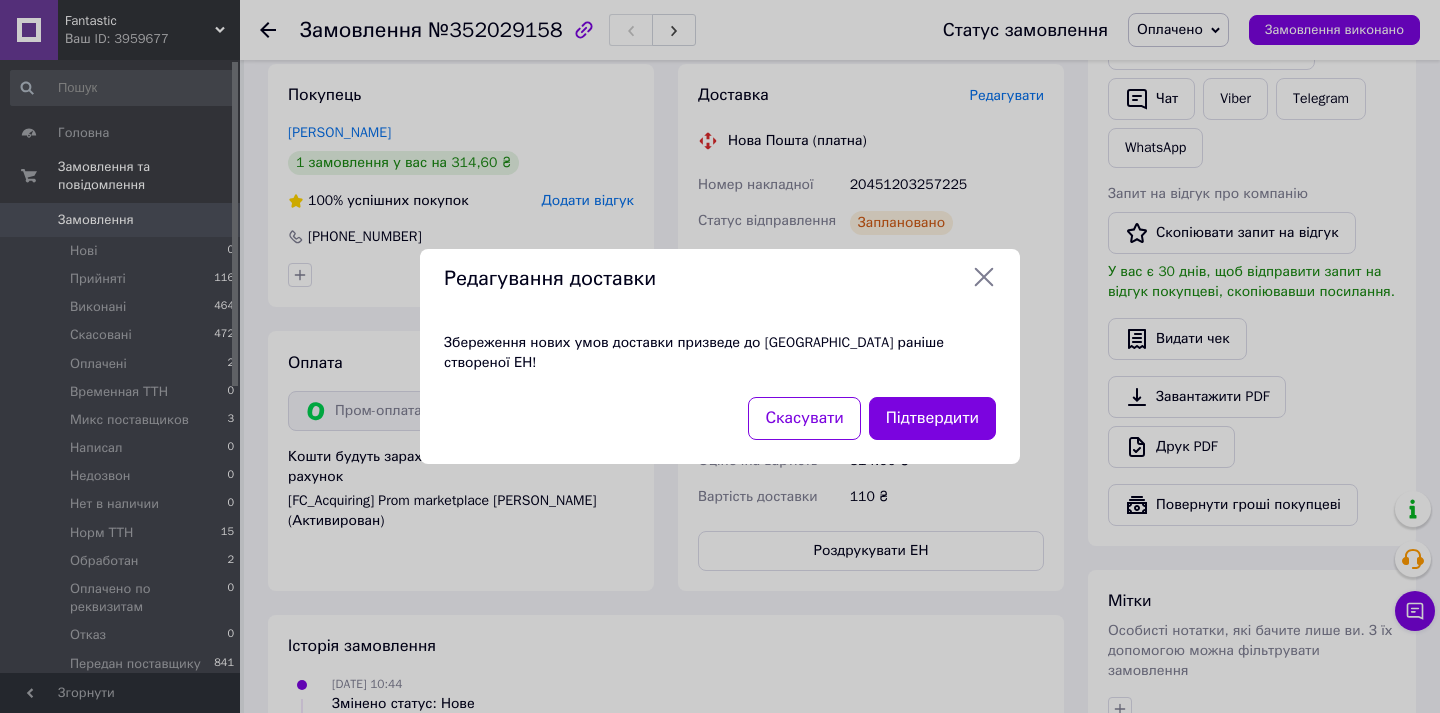 click 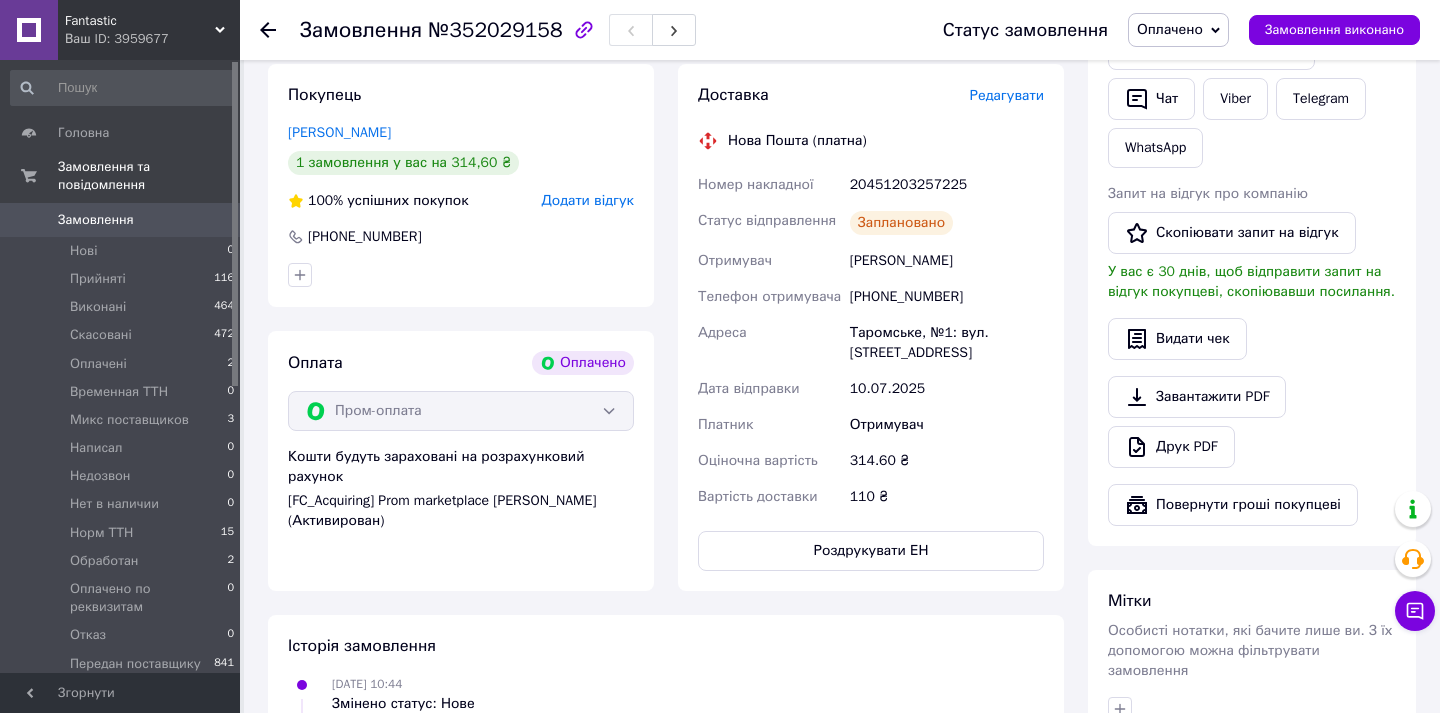 click on "+380970692781" at bounding box center [947, 297] 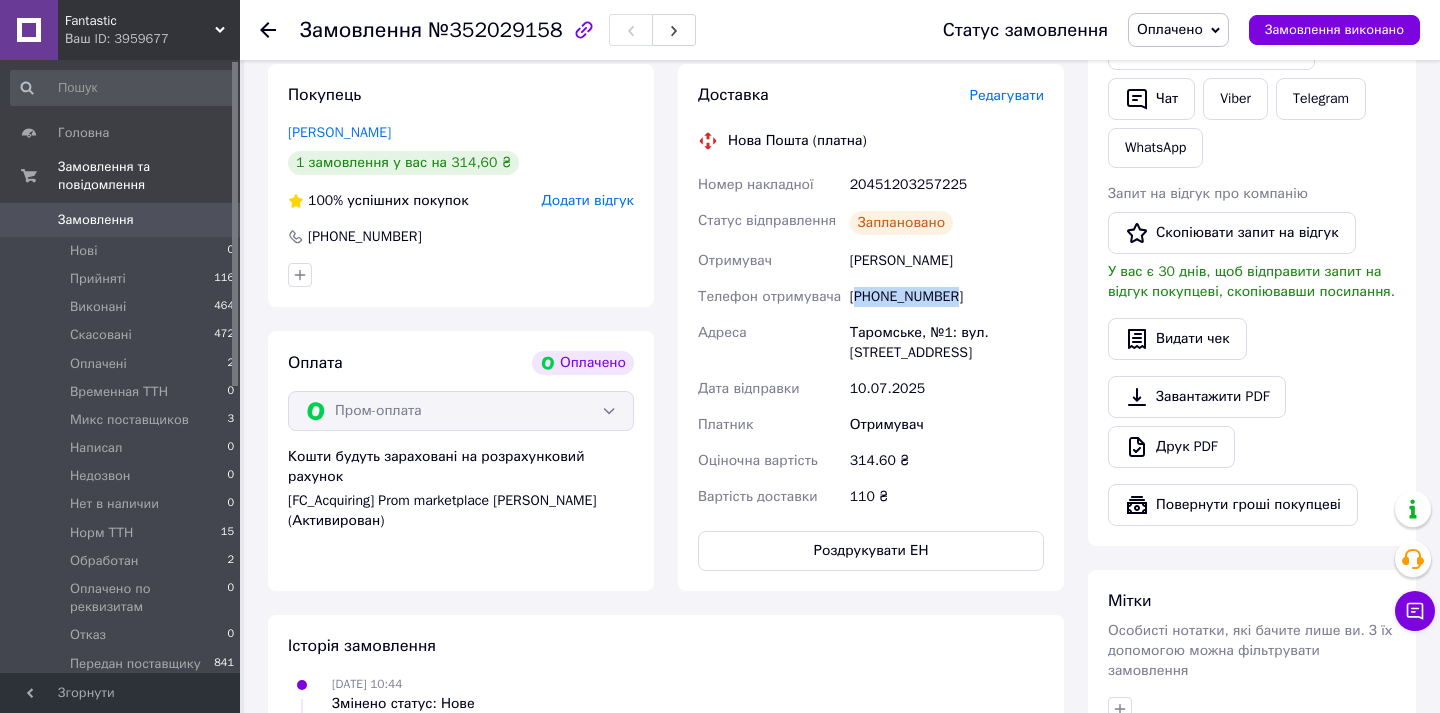 click on "+380970692781" at bounding box center [947, 297] 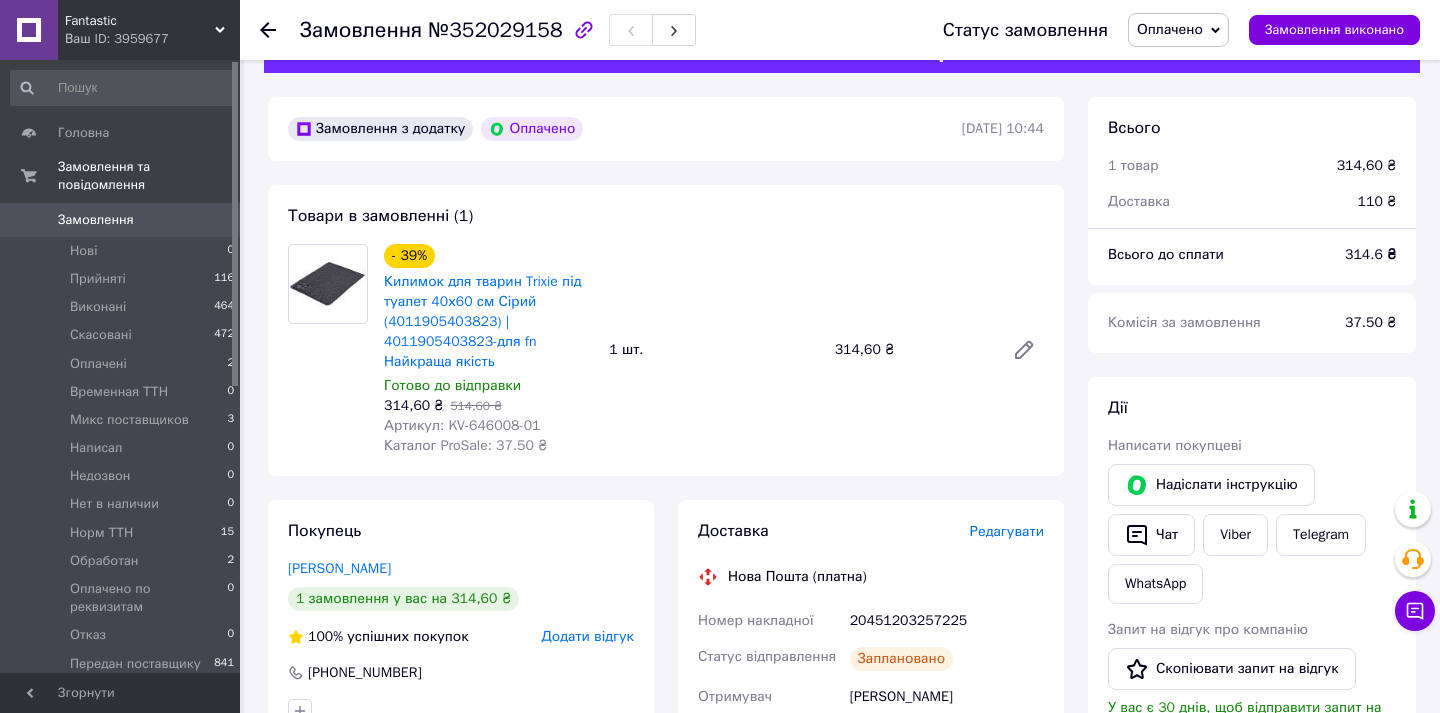 scroll, scrollTop: 48, scrollLeft: 0, axis: vertical 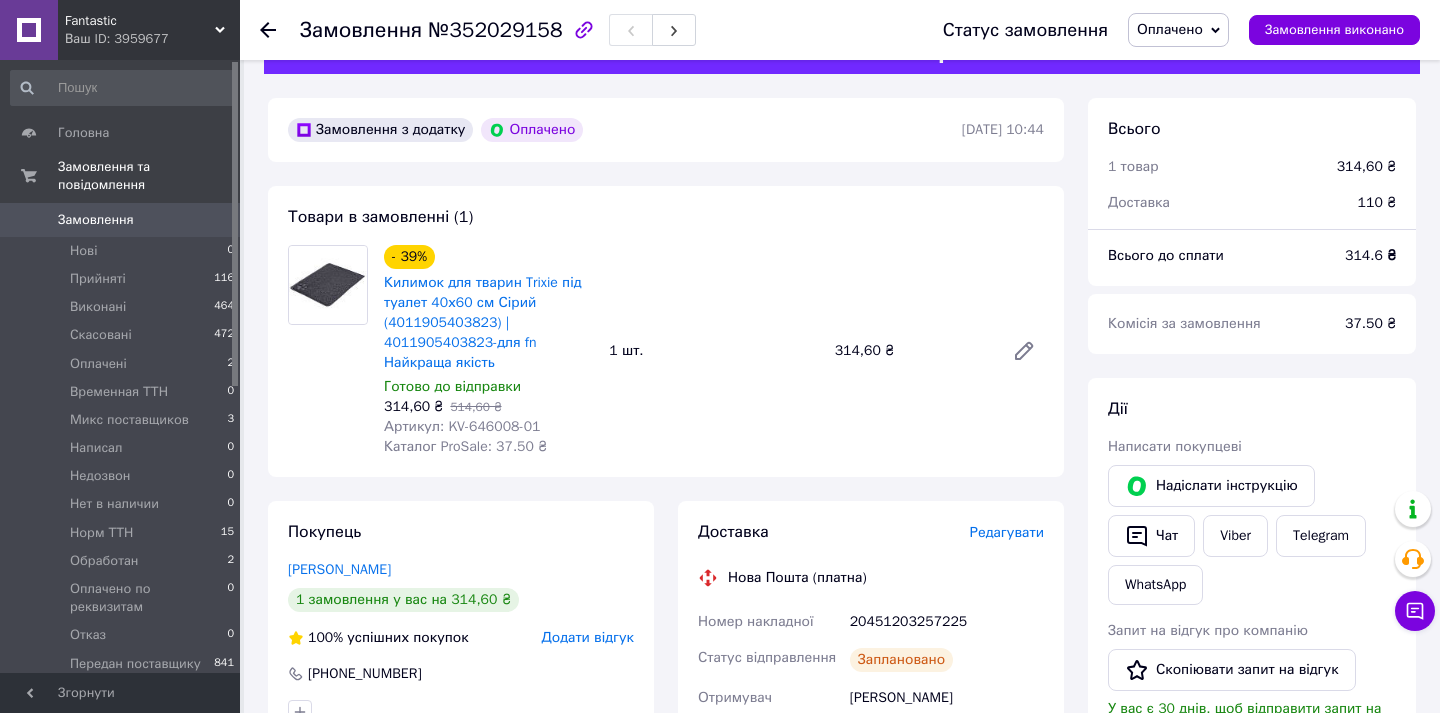 click on "Артикул: KV-646008-01" at bounding box center (462, 426) 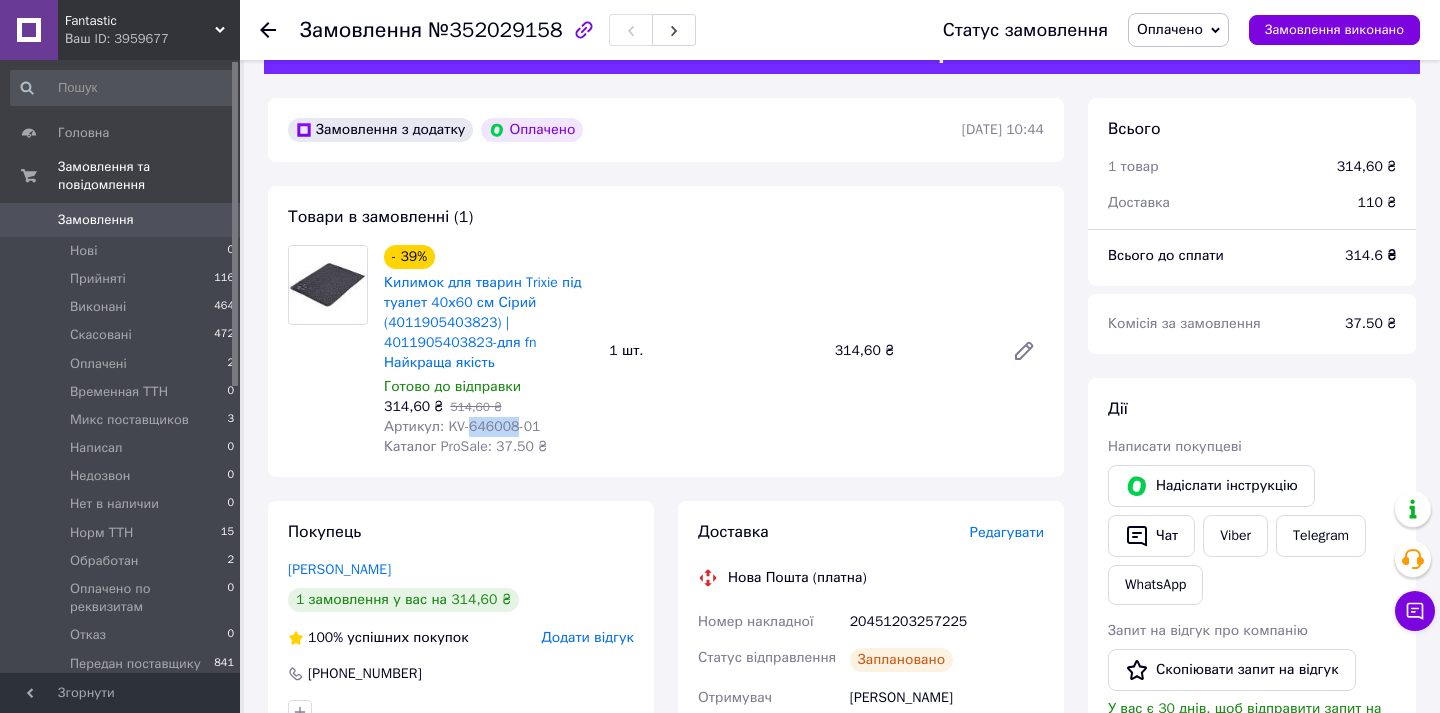 click on "Артикул: KV-646008-01" at bounding box center [462, 426] 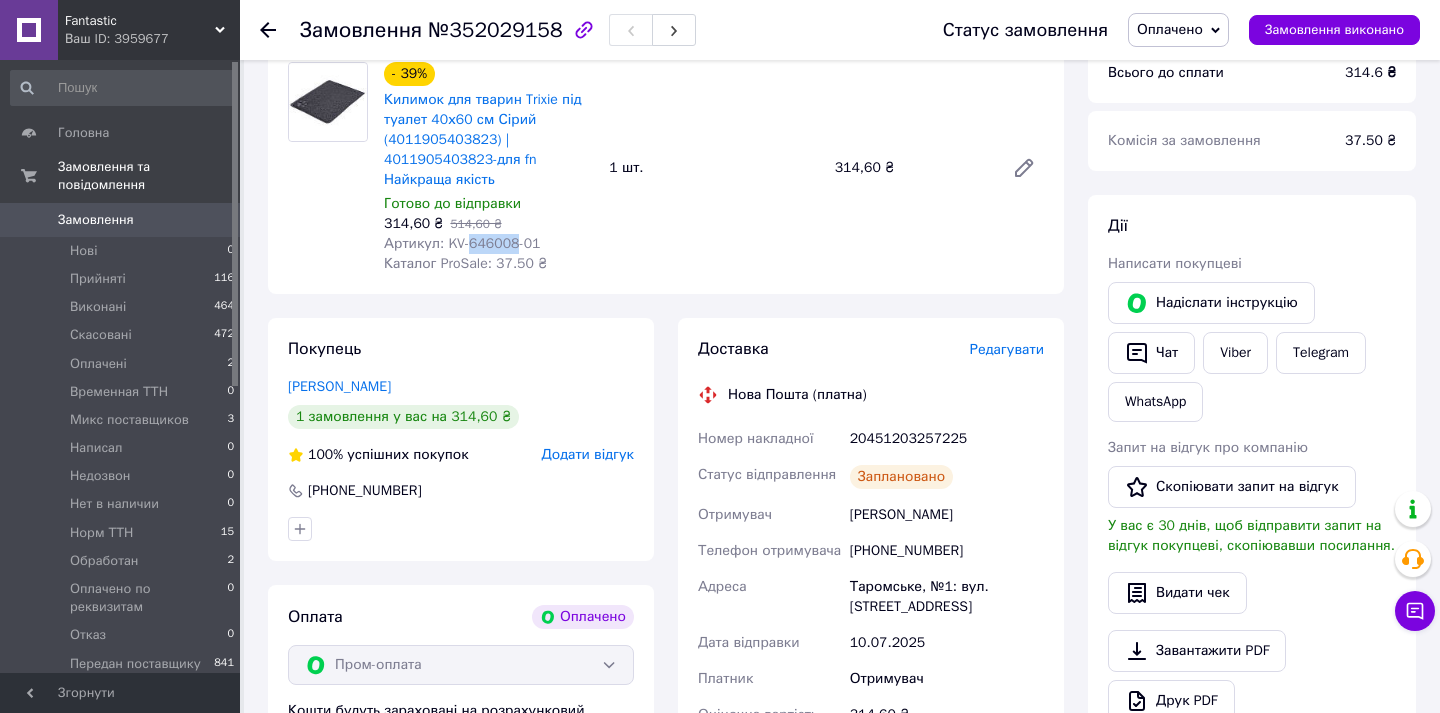scroll, scrollTop: 496, scrollLeft: 0, axis: vertical 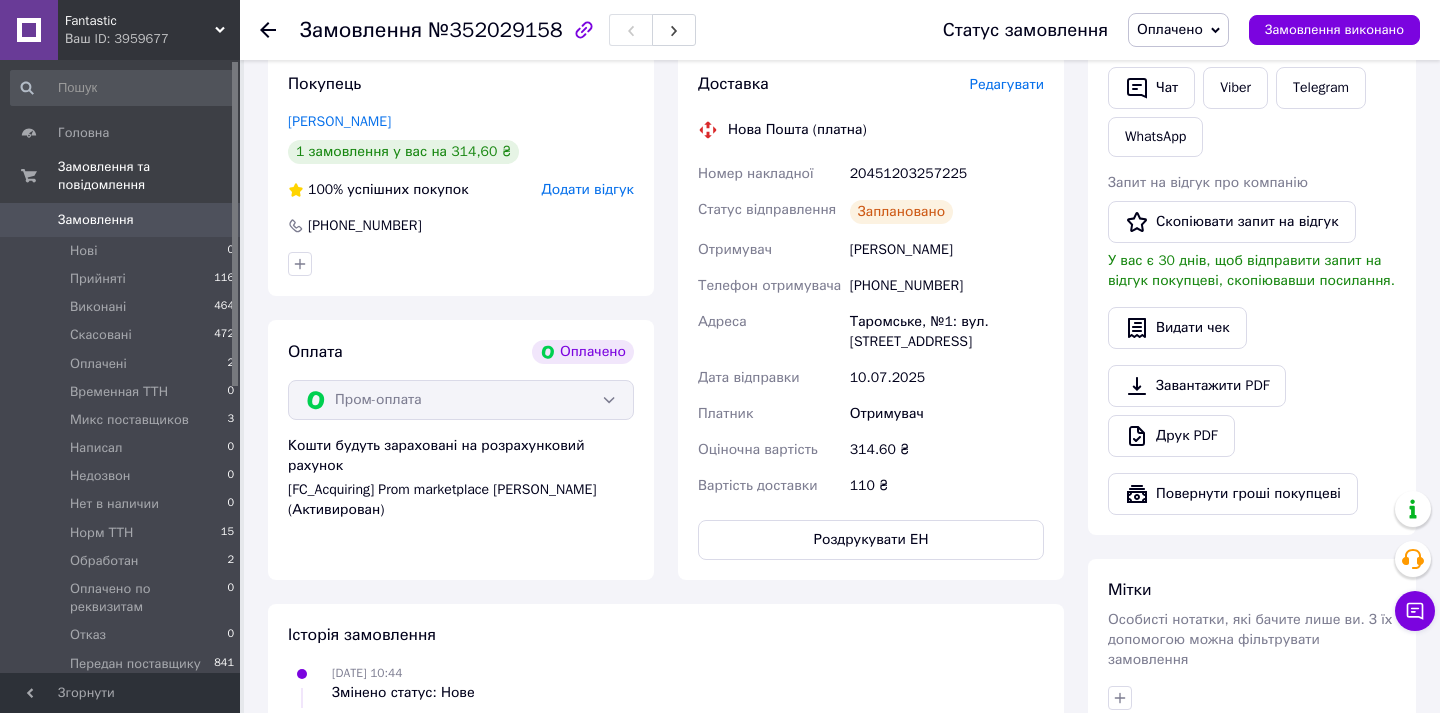 click on "Лепеха Едуард" at bounding box center [947, 250] 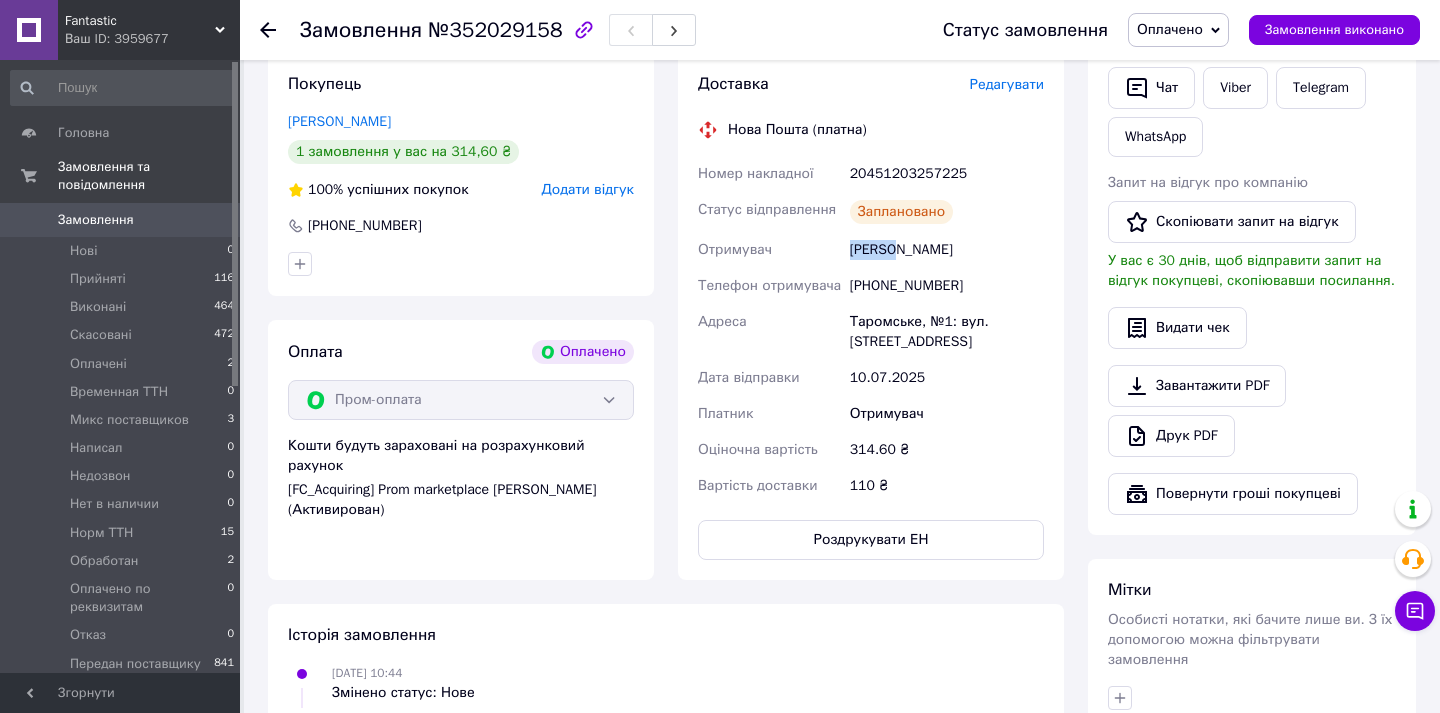 click on "Лепеха Едуард" at bounding box center [947, 250] 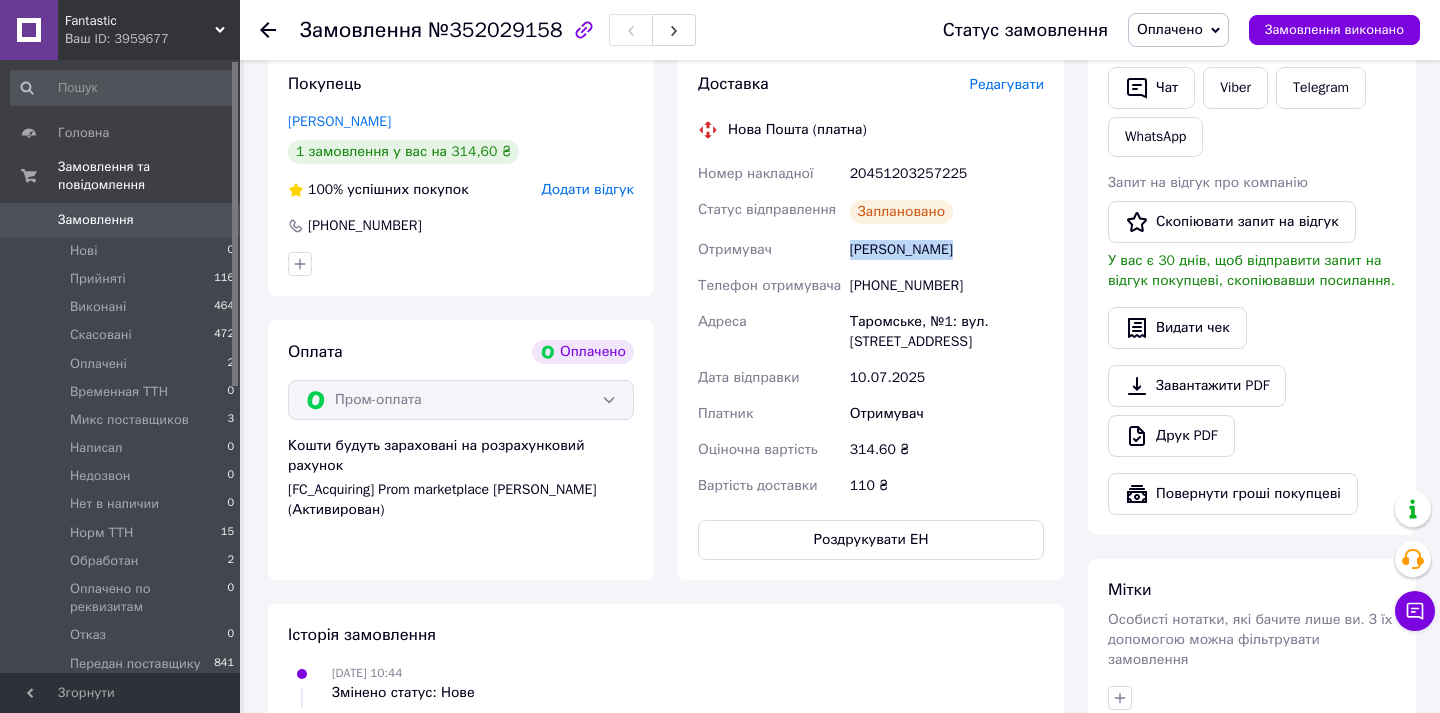 click on "Лепеха Едуард" at bounding box center [947, 250] 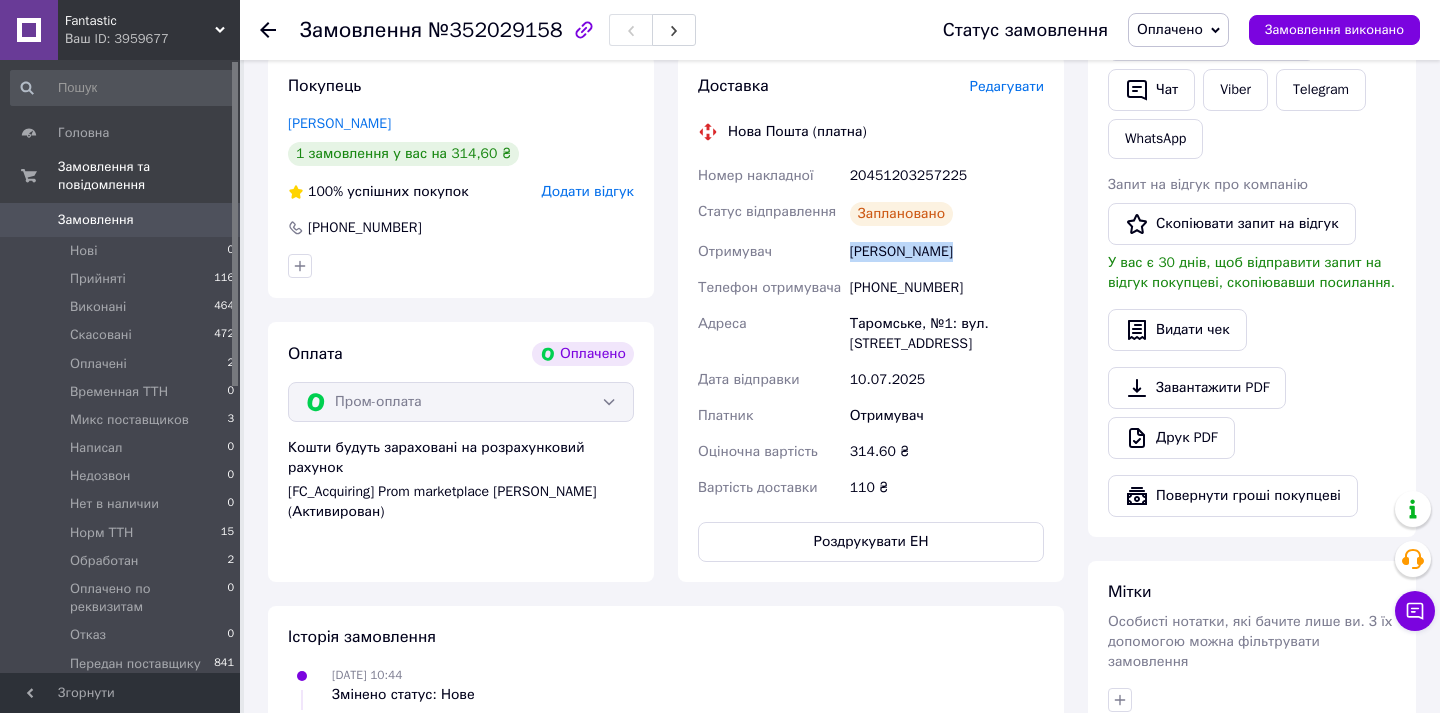 scroll, scrollTop: 473, scrollLeft: 0, axis: vertical 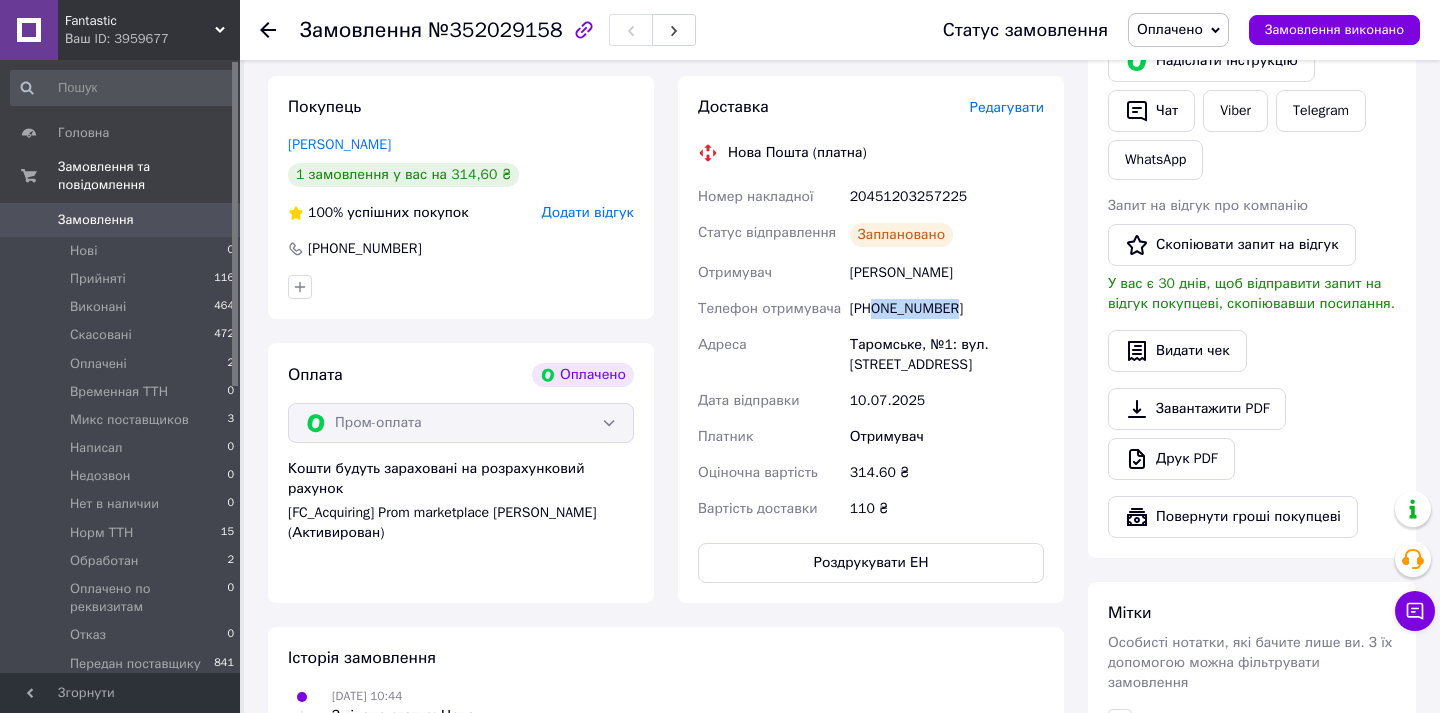 drag, startPoint x: 987, startPoint y: 319, endPoint x: 877, endPoint y: 314, distance: 110.11358 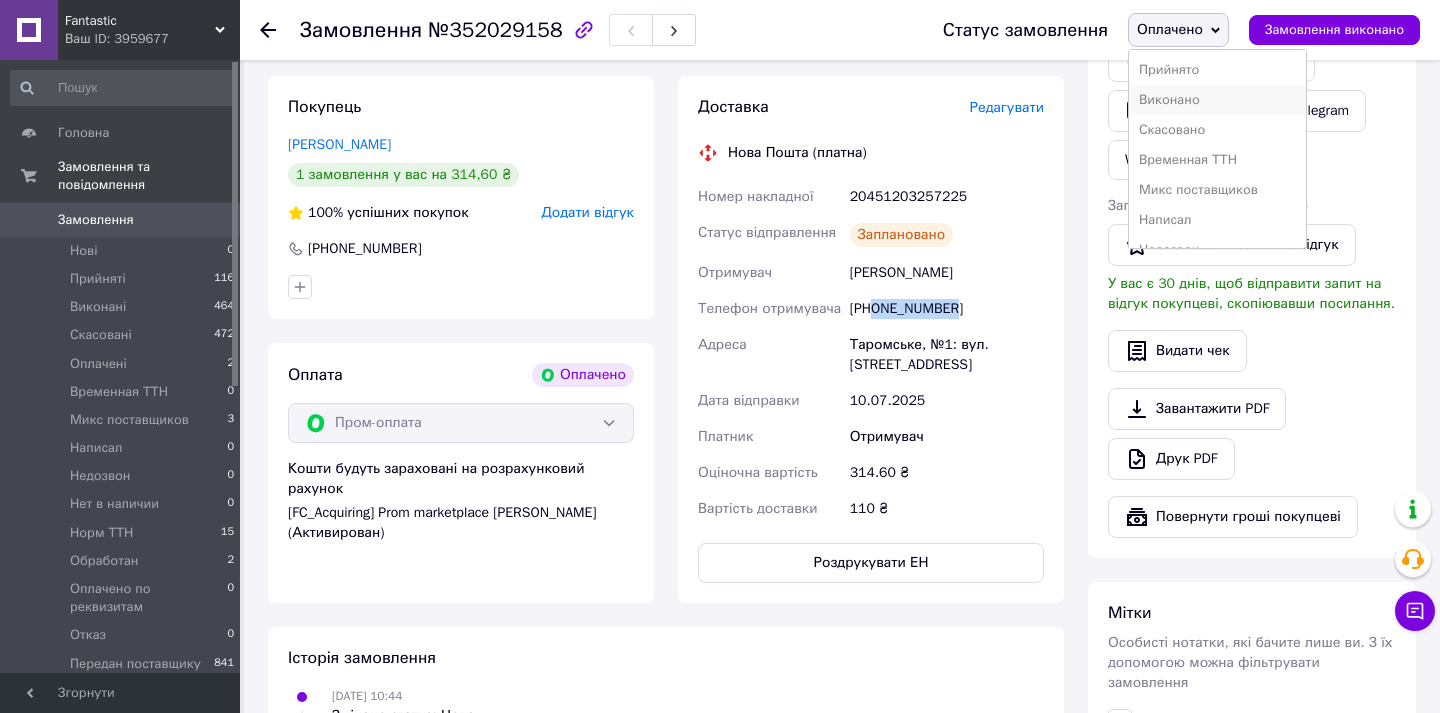 scroll, scrollTop: 232, scrollLeft: 0, axis: vertical 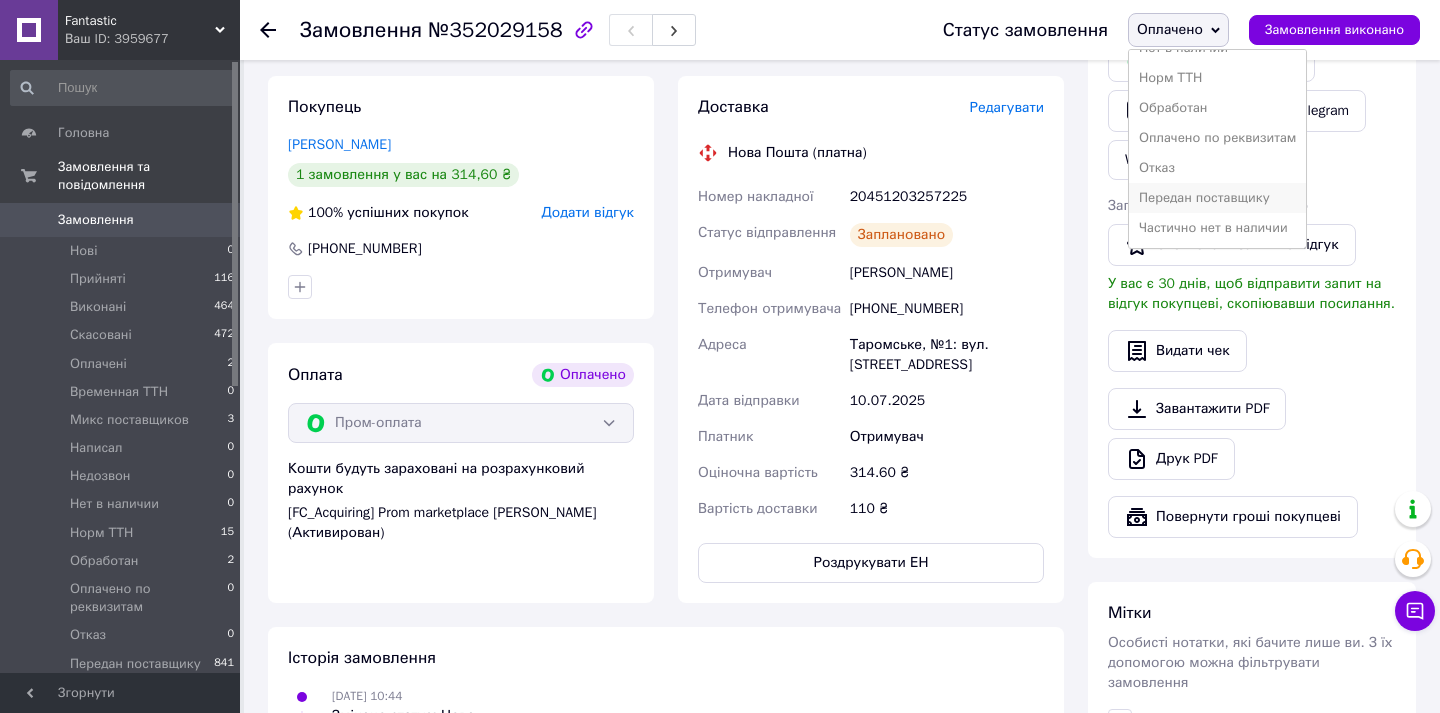 click on "Передан поставщику" at bounding box center [1217, 198] 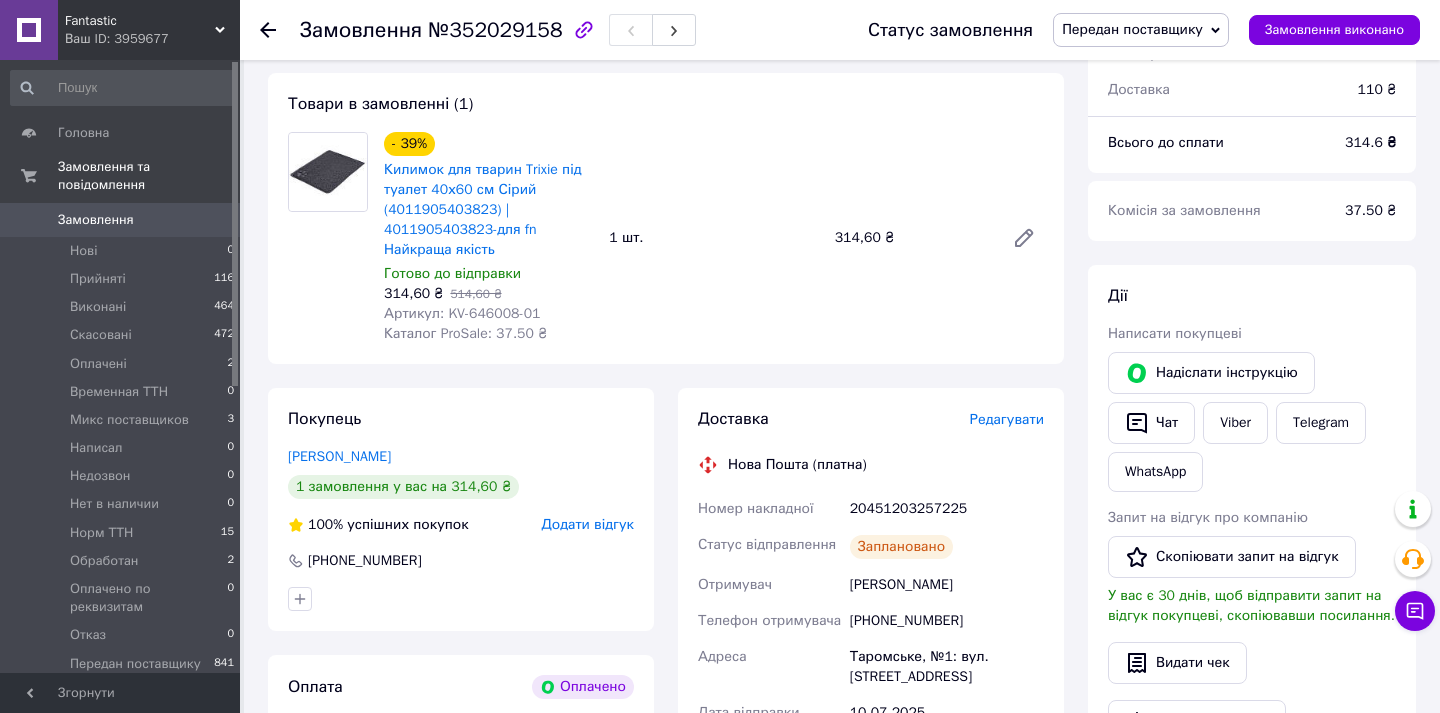 scroll, scrollTop: 0, scrollLeft: 0, axis: both 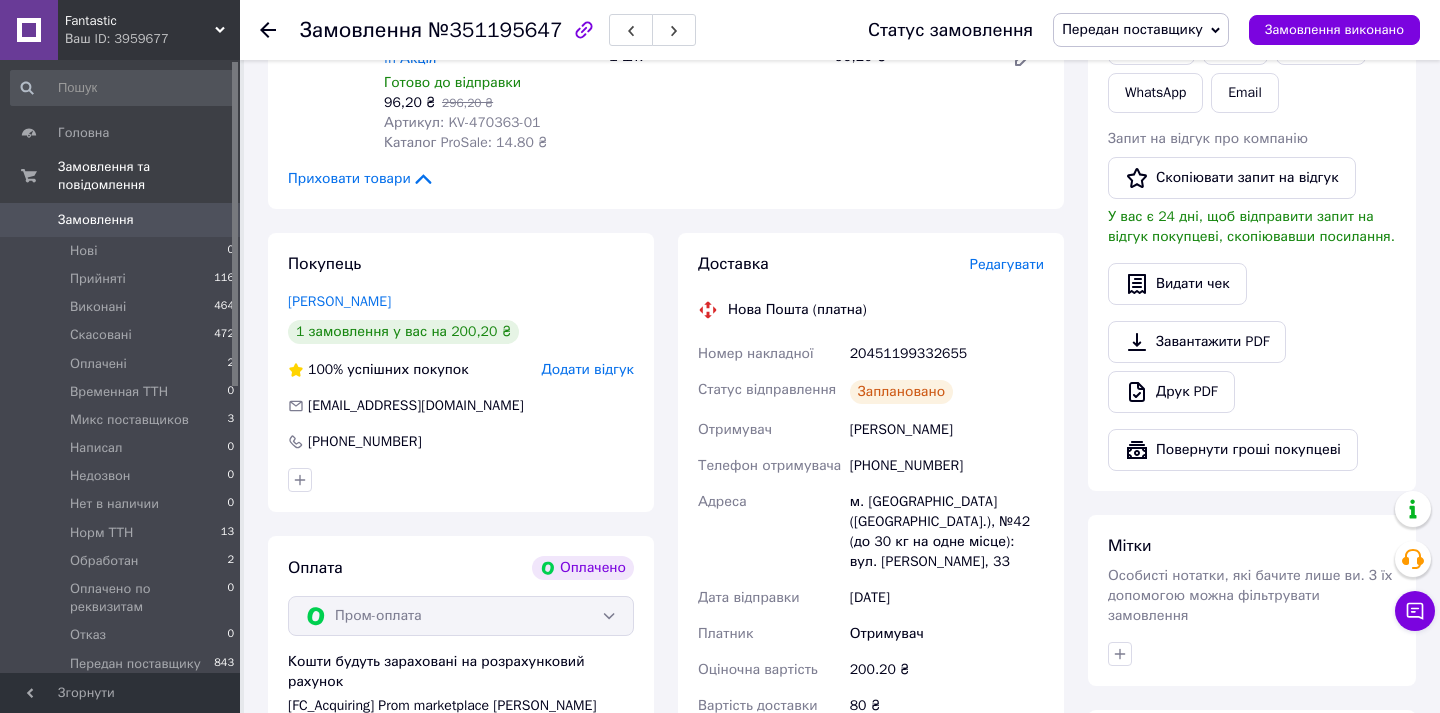 click on "Редагувати" at bounding box center [1007, 264] 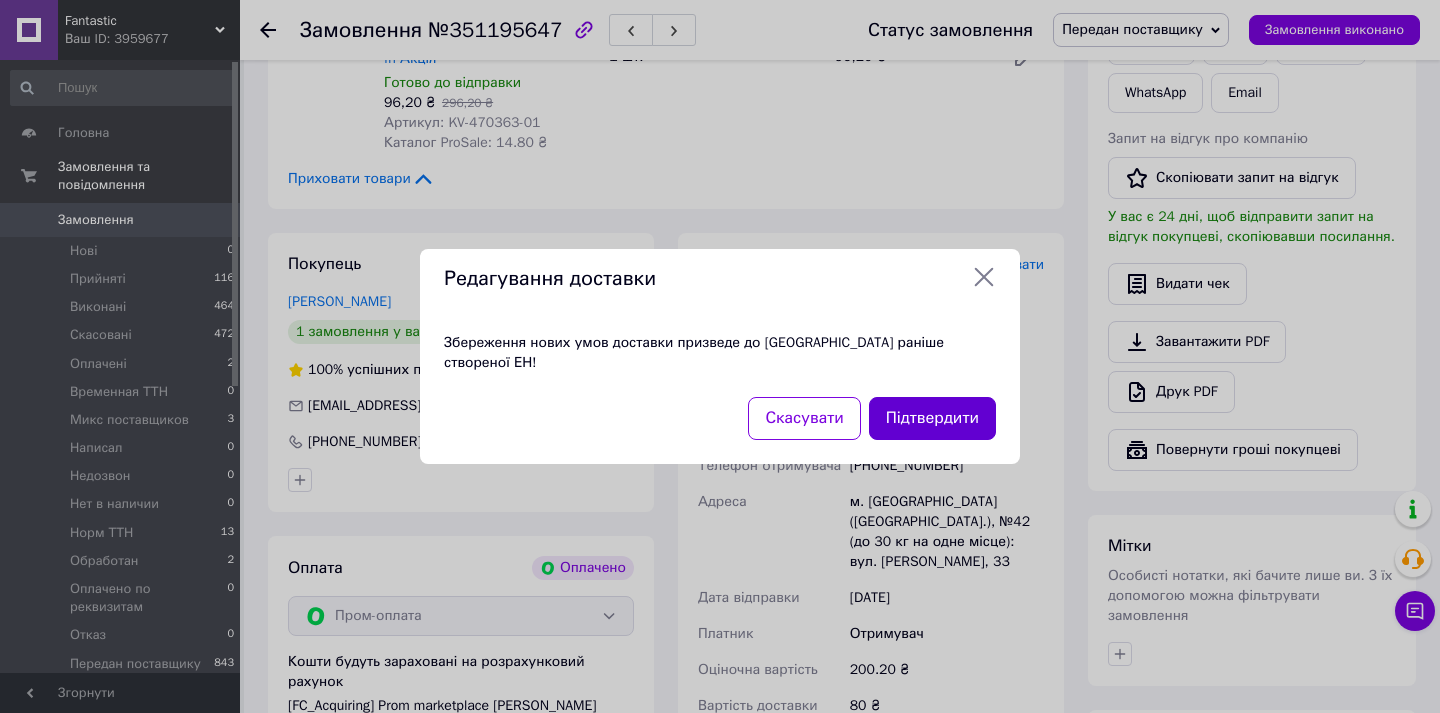 click on "Підтвердити" at bounding box center (932, 418) 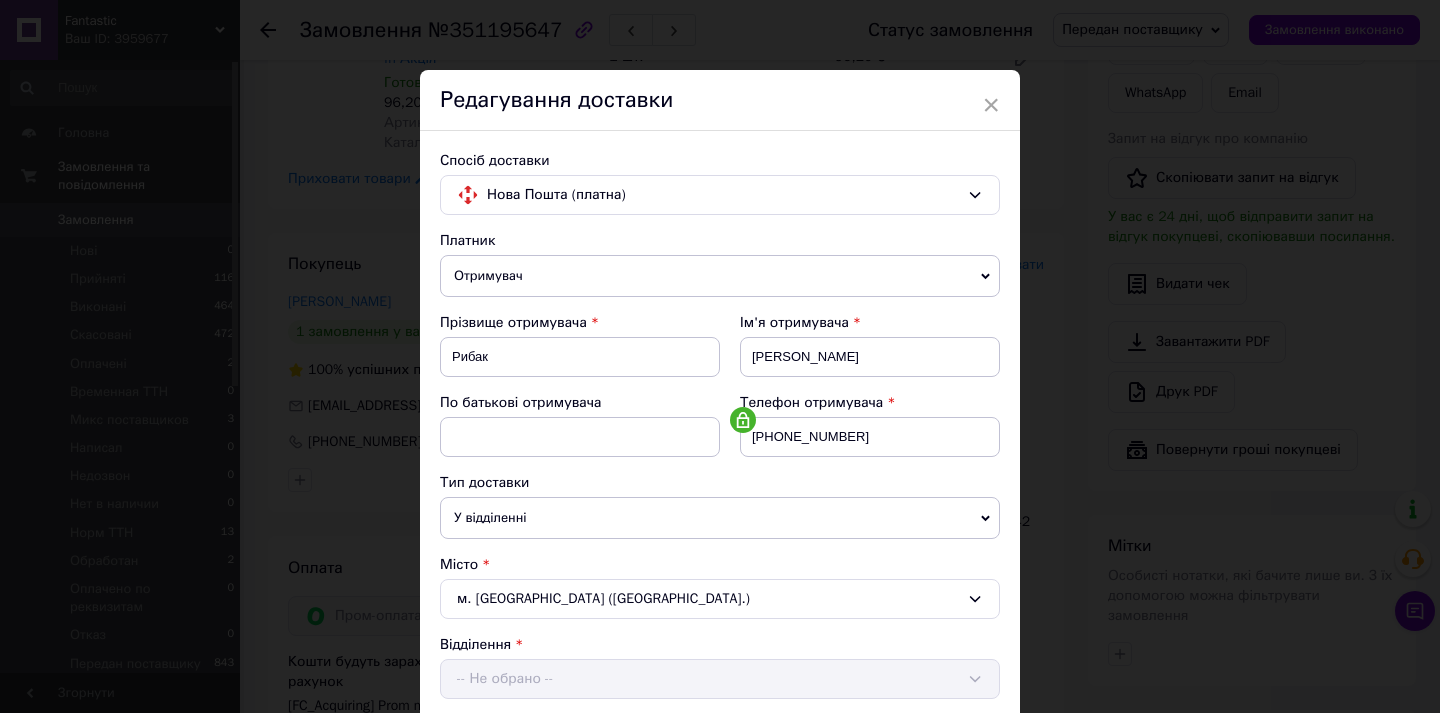 scroll, scrollTop: 635, scrollLeft: 0, axis: vertical 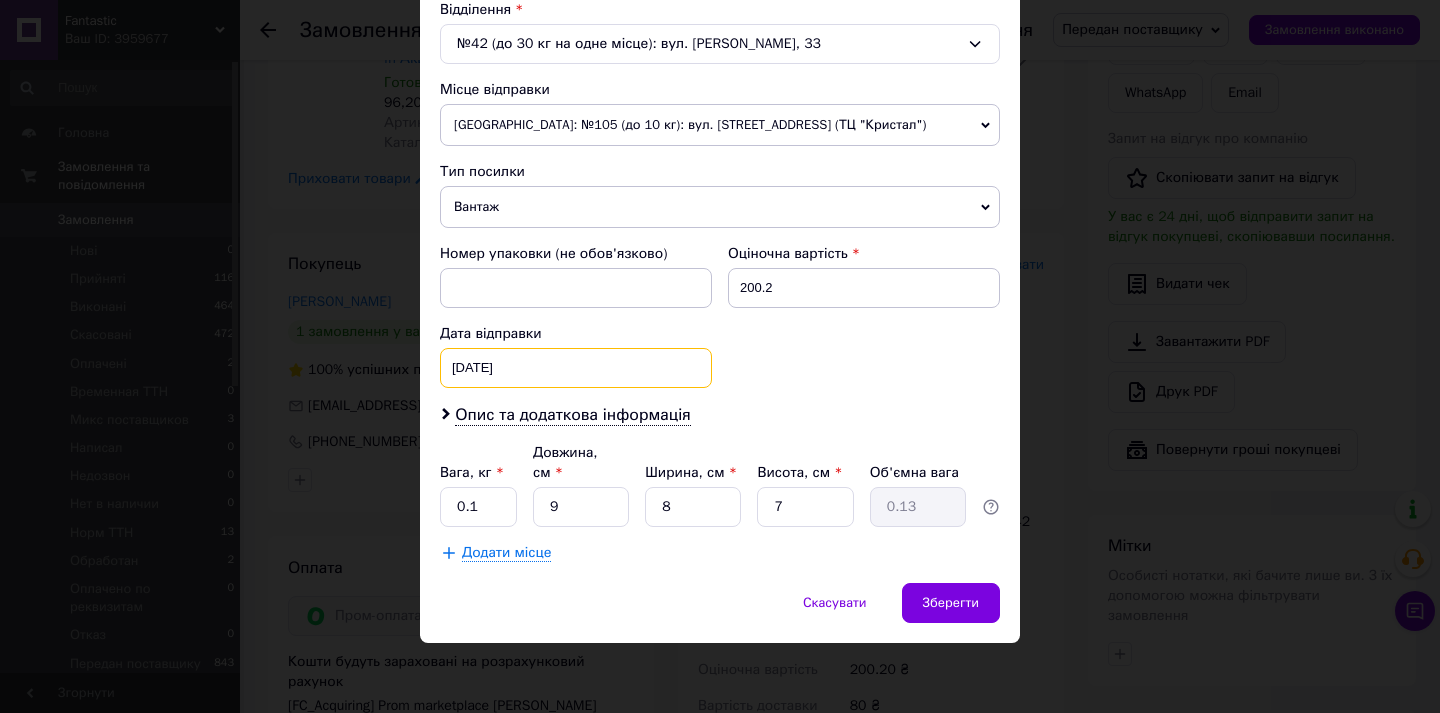 drag, startPoint x: 619, startPoint y: 384, endPoint x: 619, endPoint y: 416, distance: 32 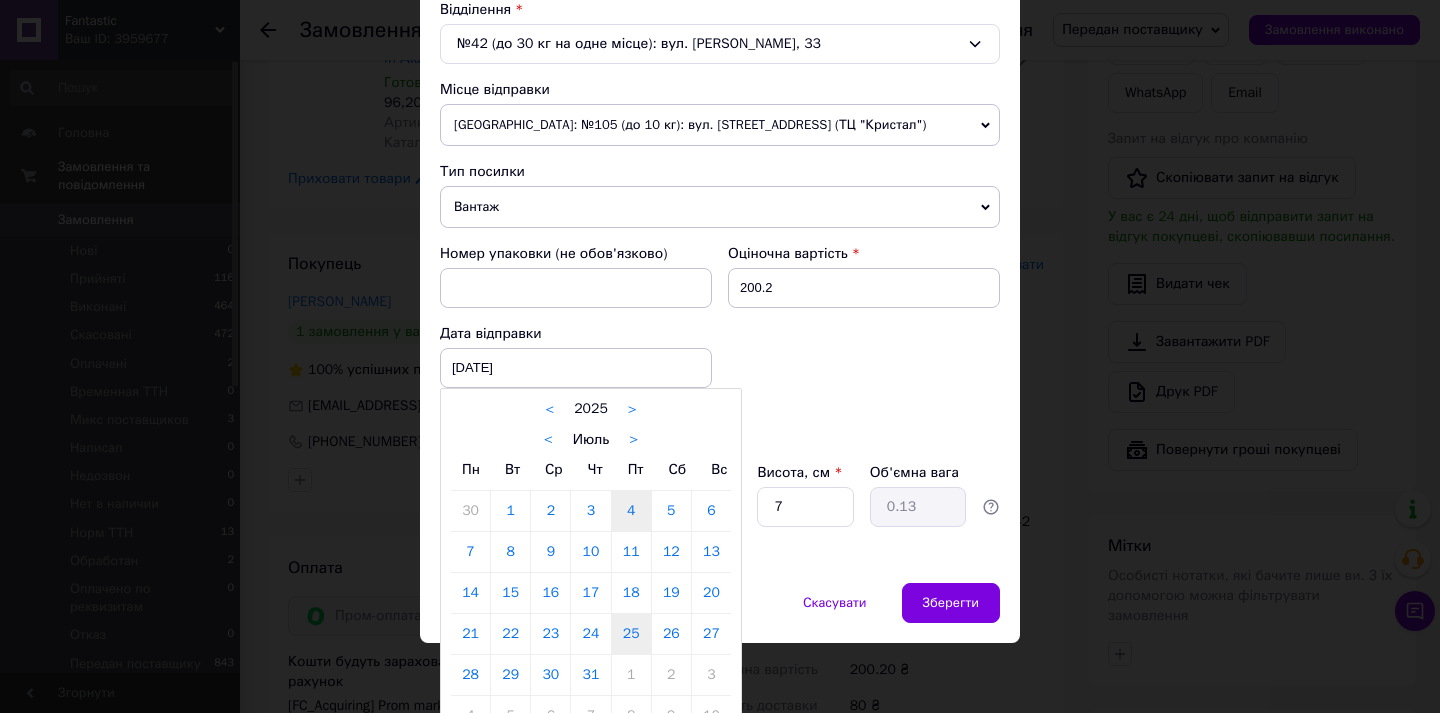 click on "25" at bounding box center [631, 634] 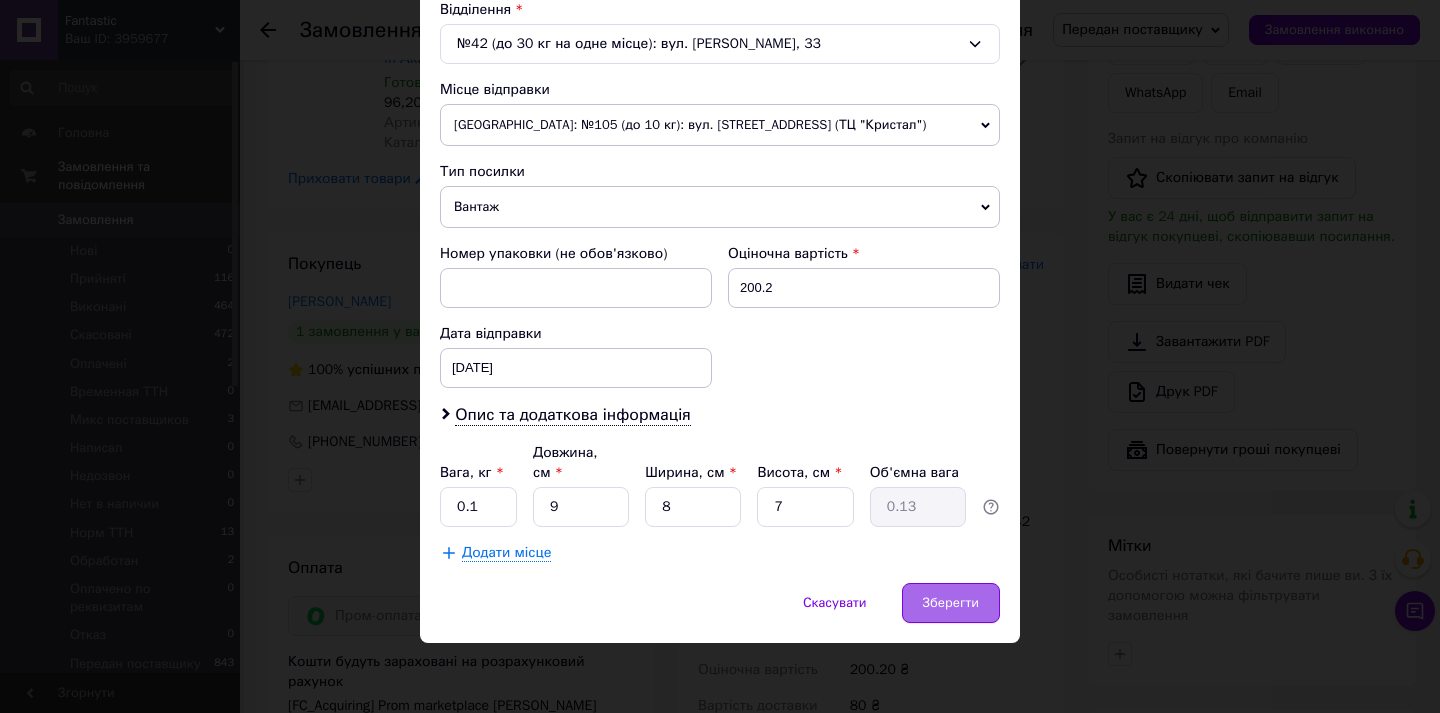 click on "Зберегти" at bounding box center [951, 603] 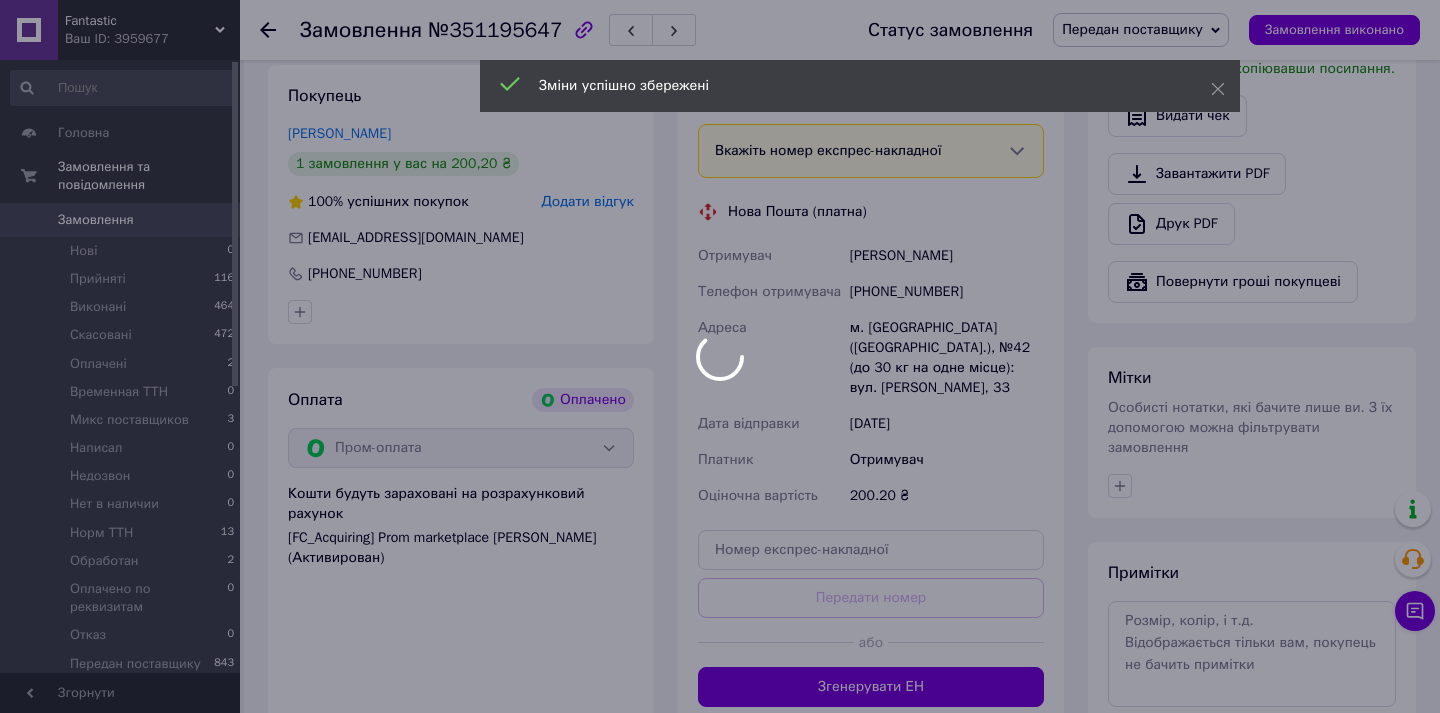 scroll, scrollTop: 965, scrollLeft: 0, axis: vertical 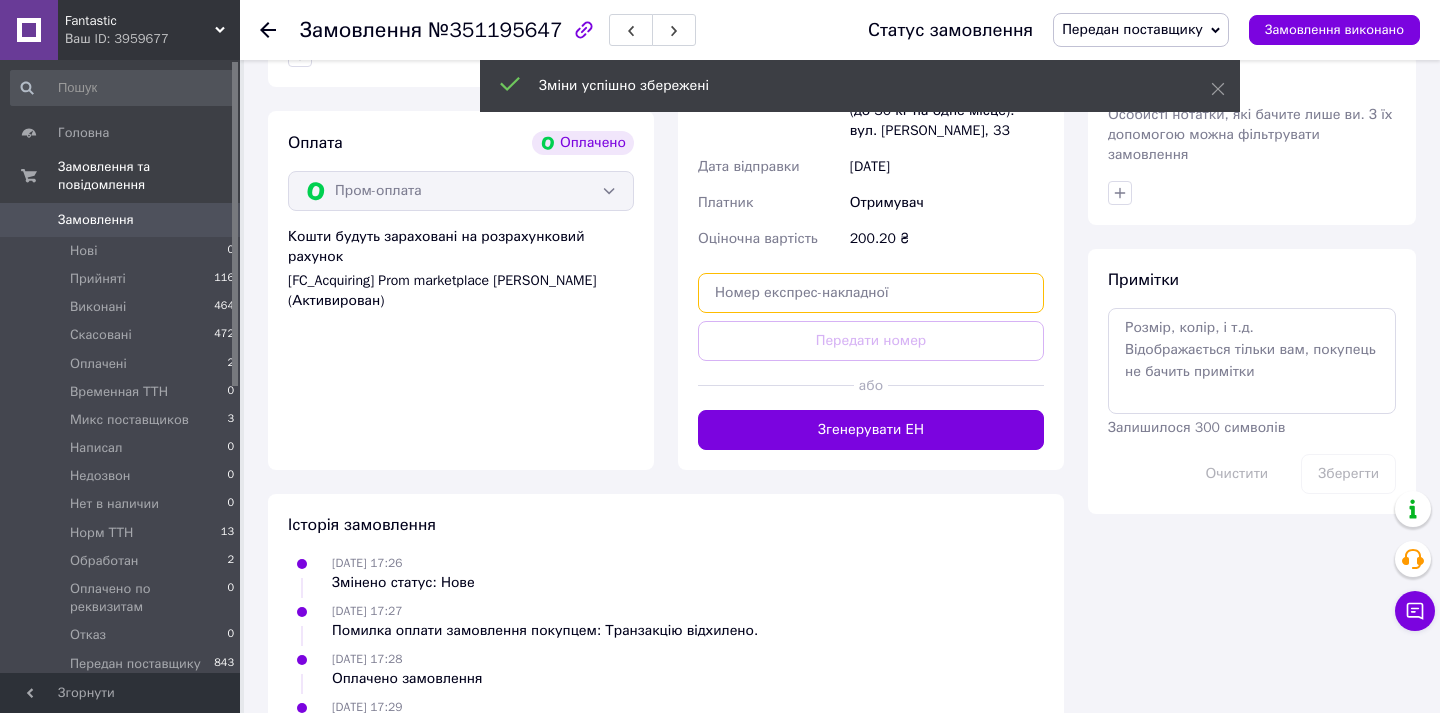 click at bounding box center [871, 293] 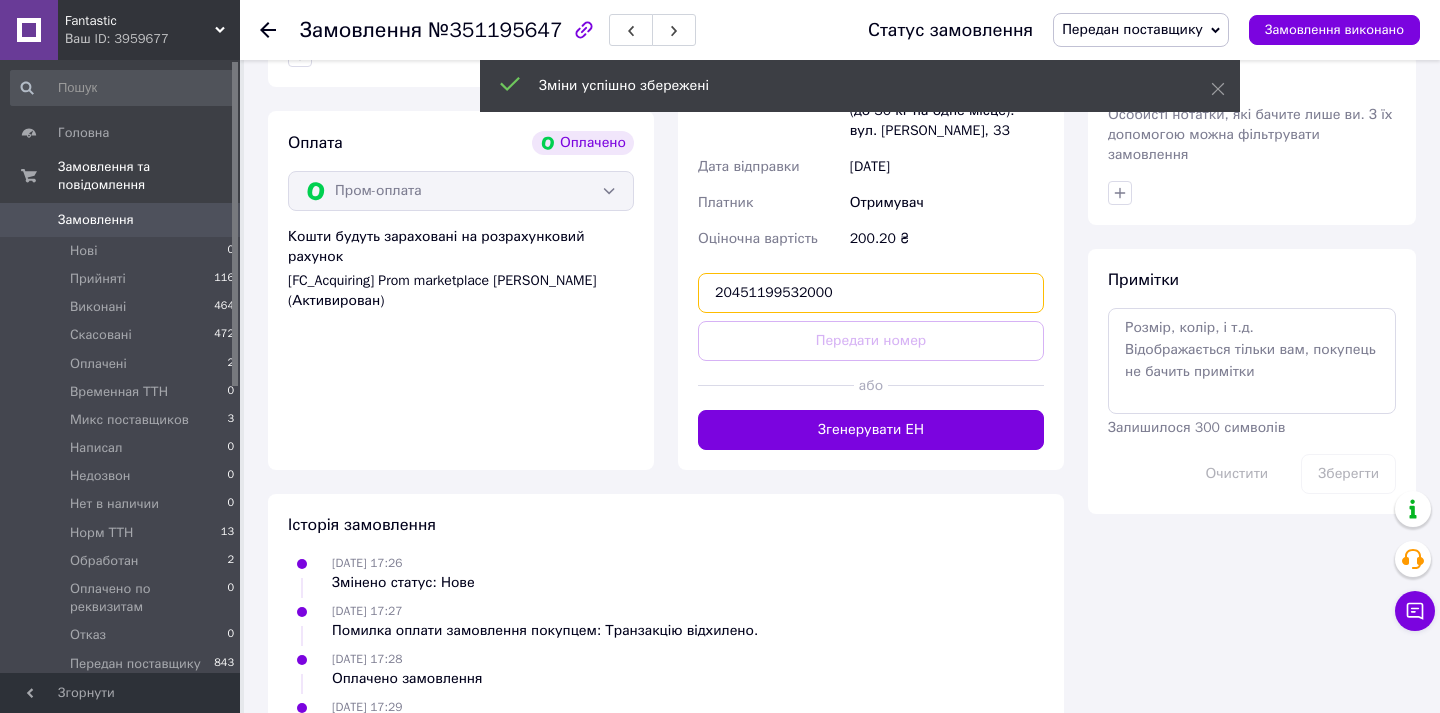type on "20451199532000" 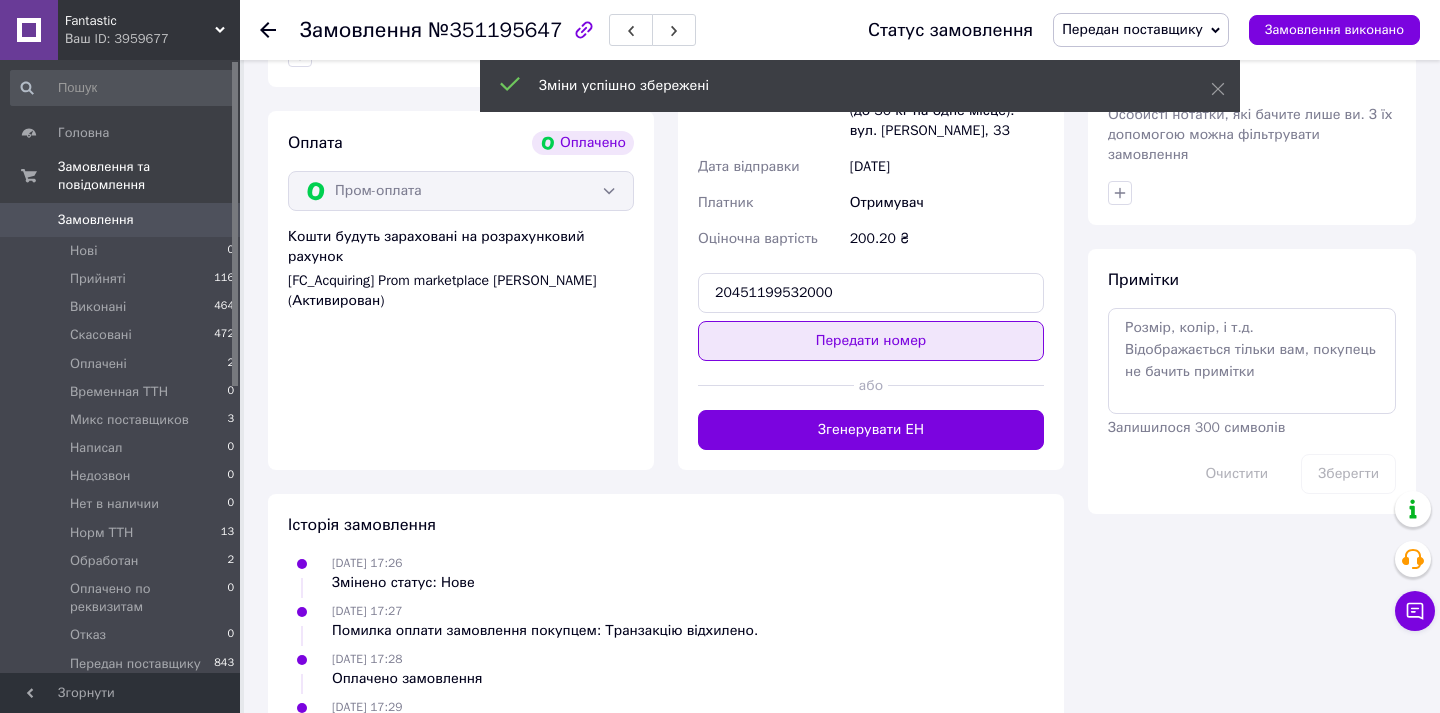 click on "Передати номер" at bounding box center (871, 341) 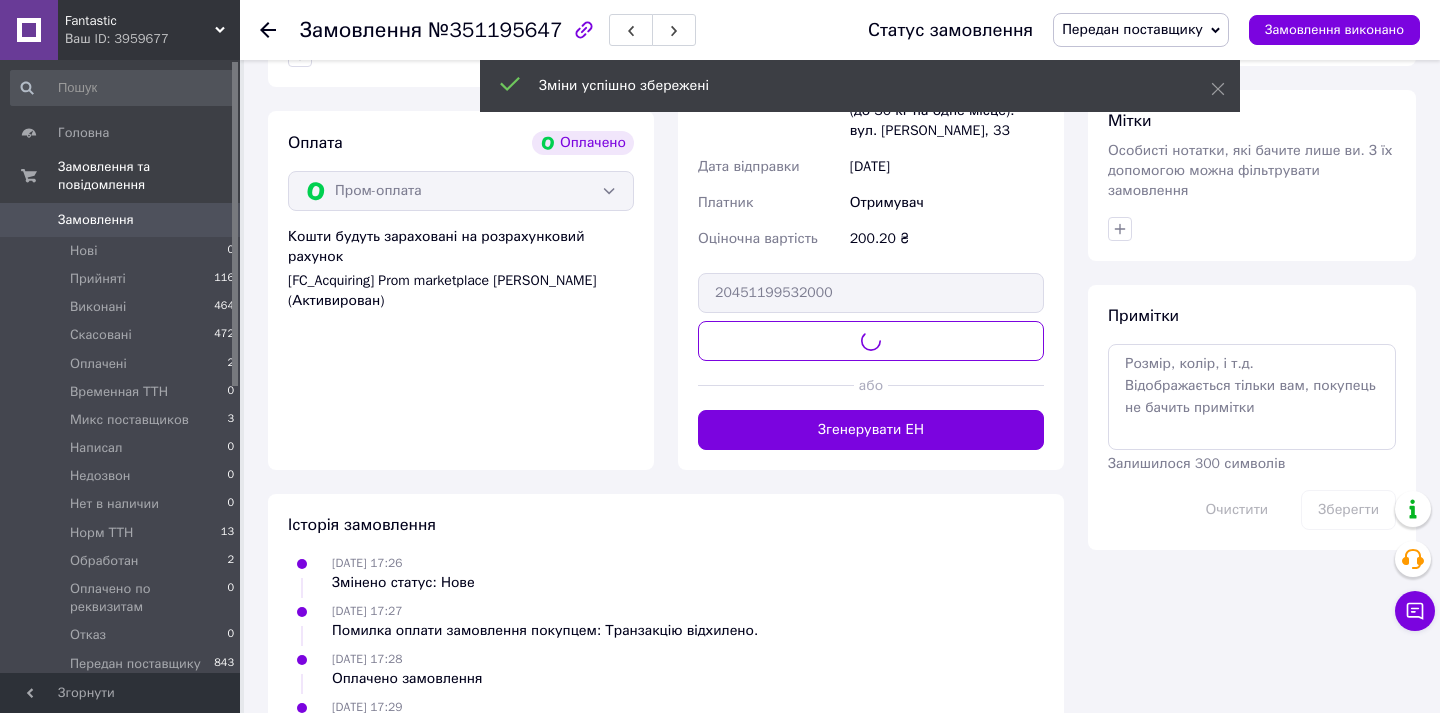 click on "Передан поставщику" at bounding box center (1132, 29) 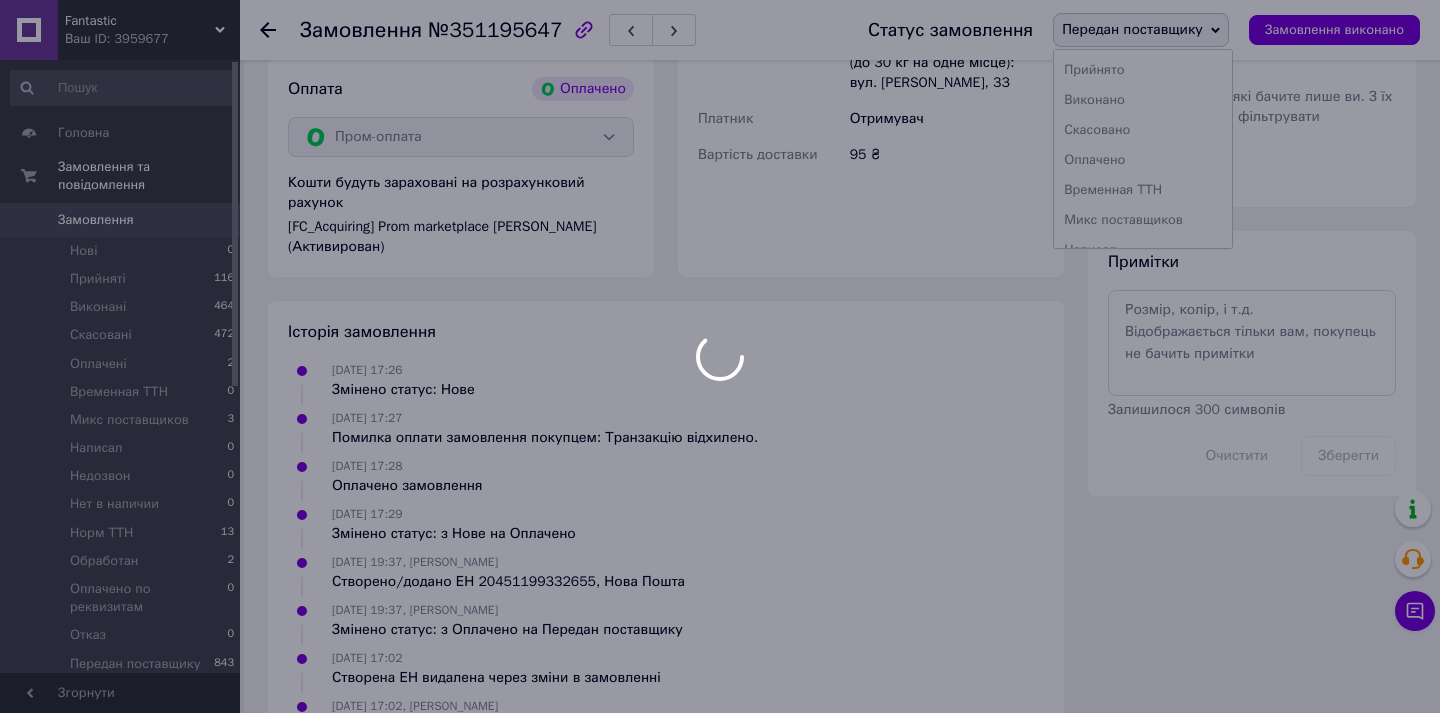 scroll, scrollTop: 1035, scrollLeft: 0, axis: vertical 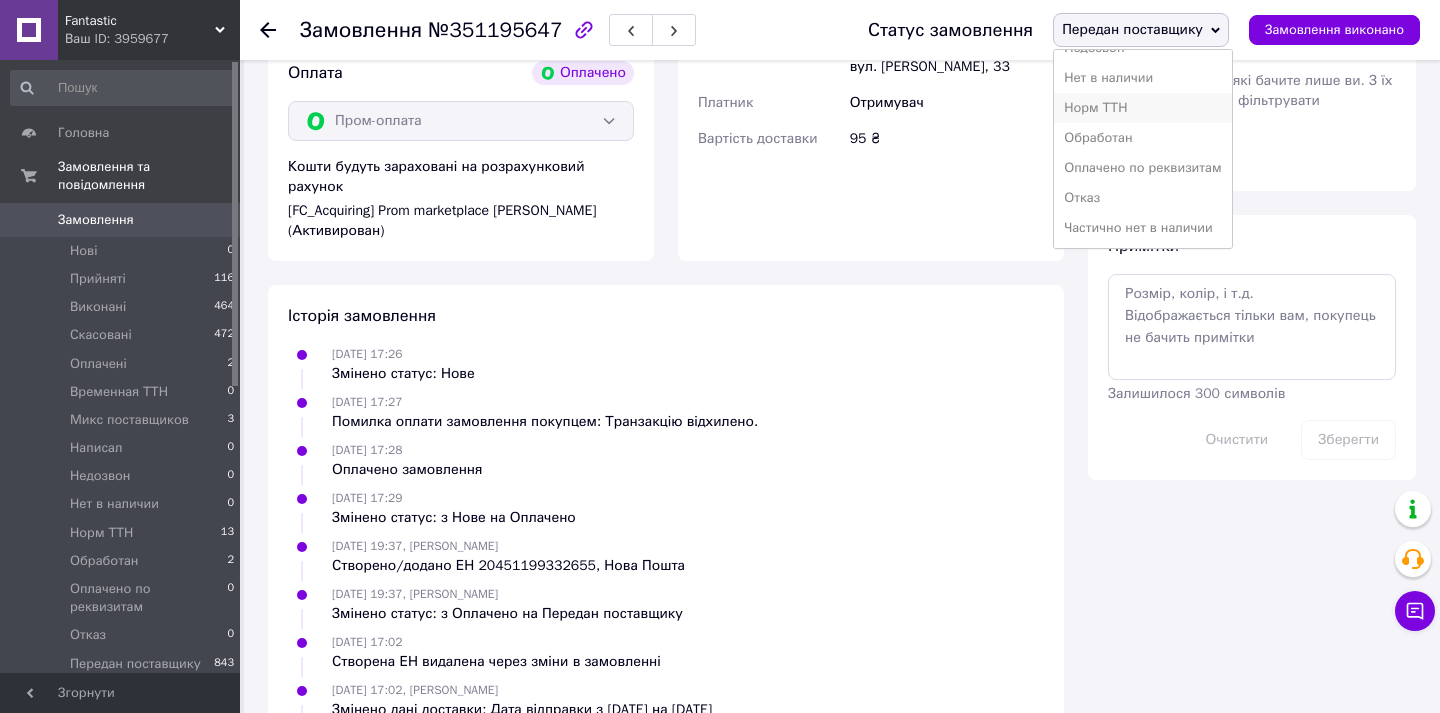 click on "Норм ТТН" at bounding box center (1142, 108) 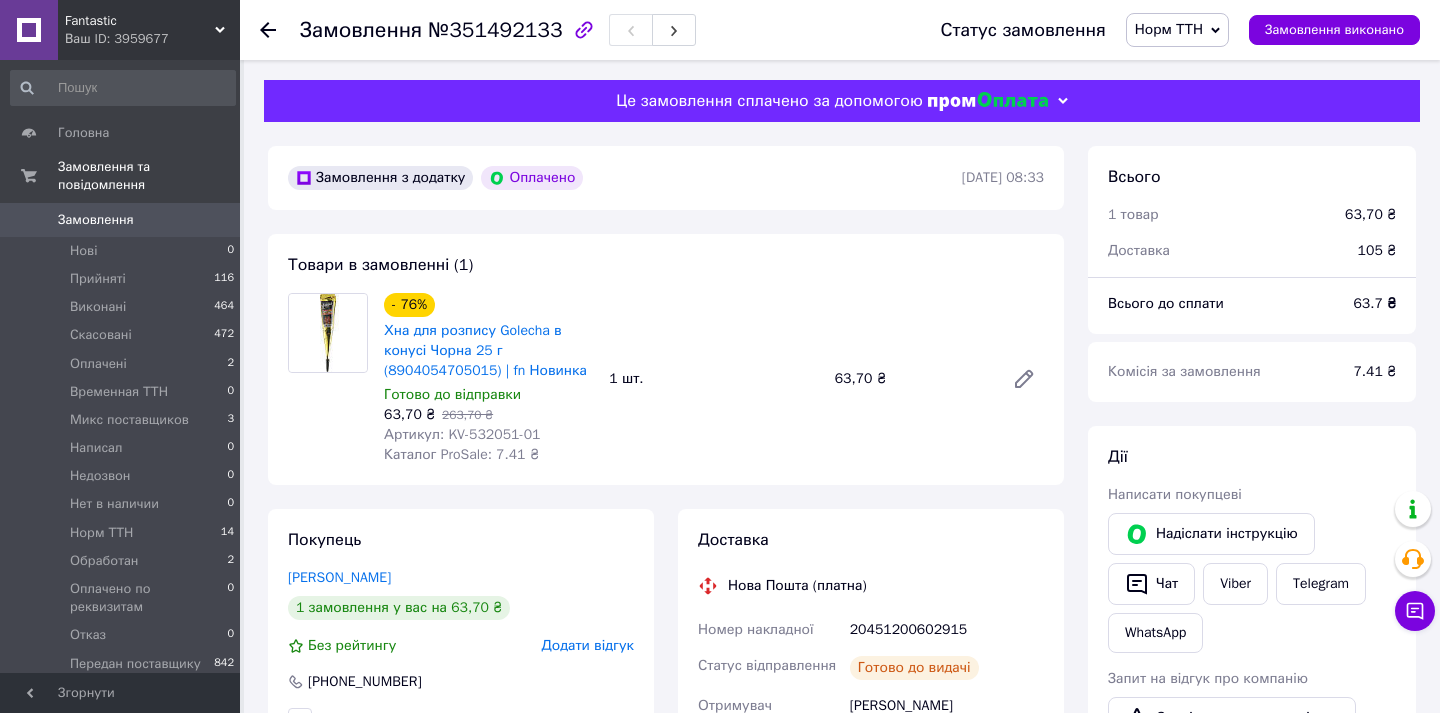 scroll, scrollTop: 0, scrollLeft: 0, axis: both 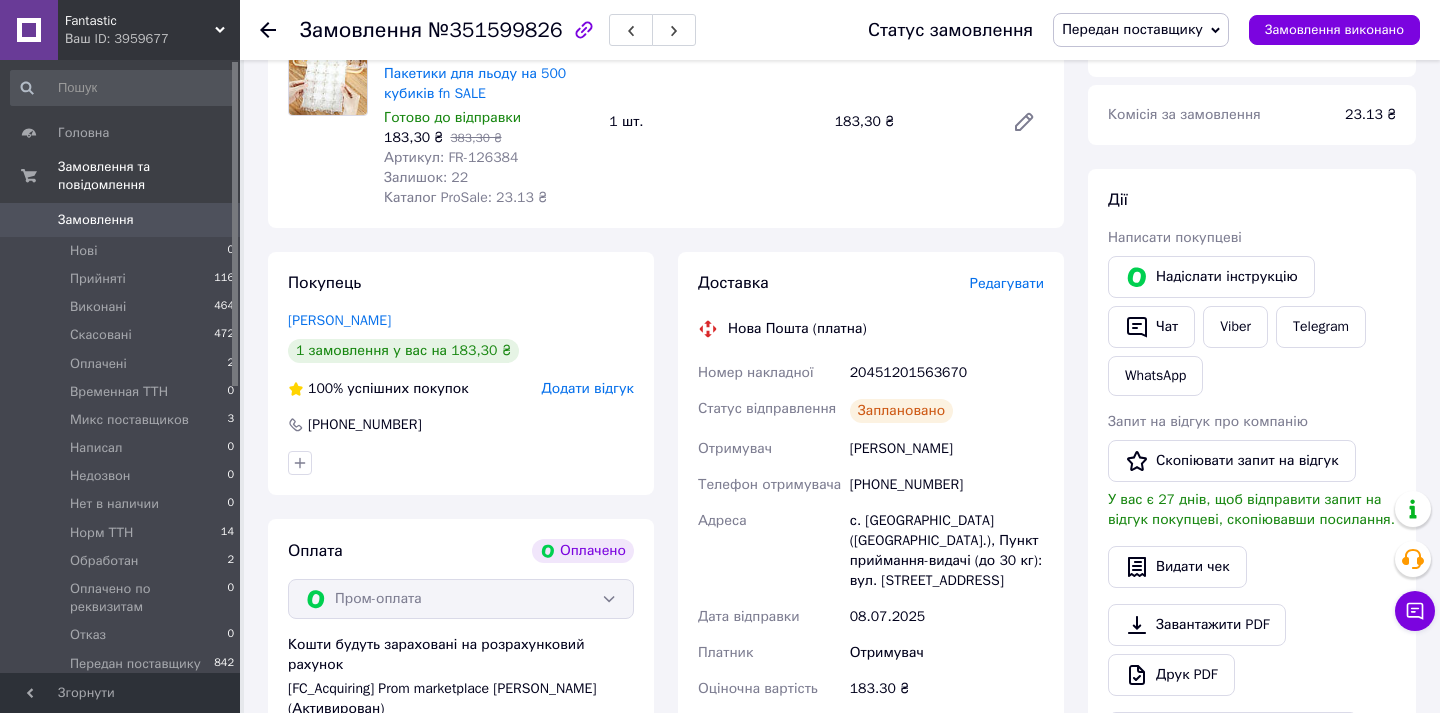 click on "Редагувати" at bounding box center [1007, 283] 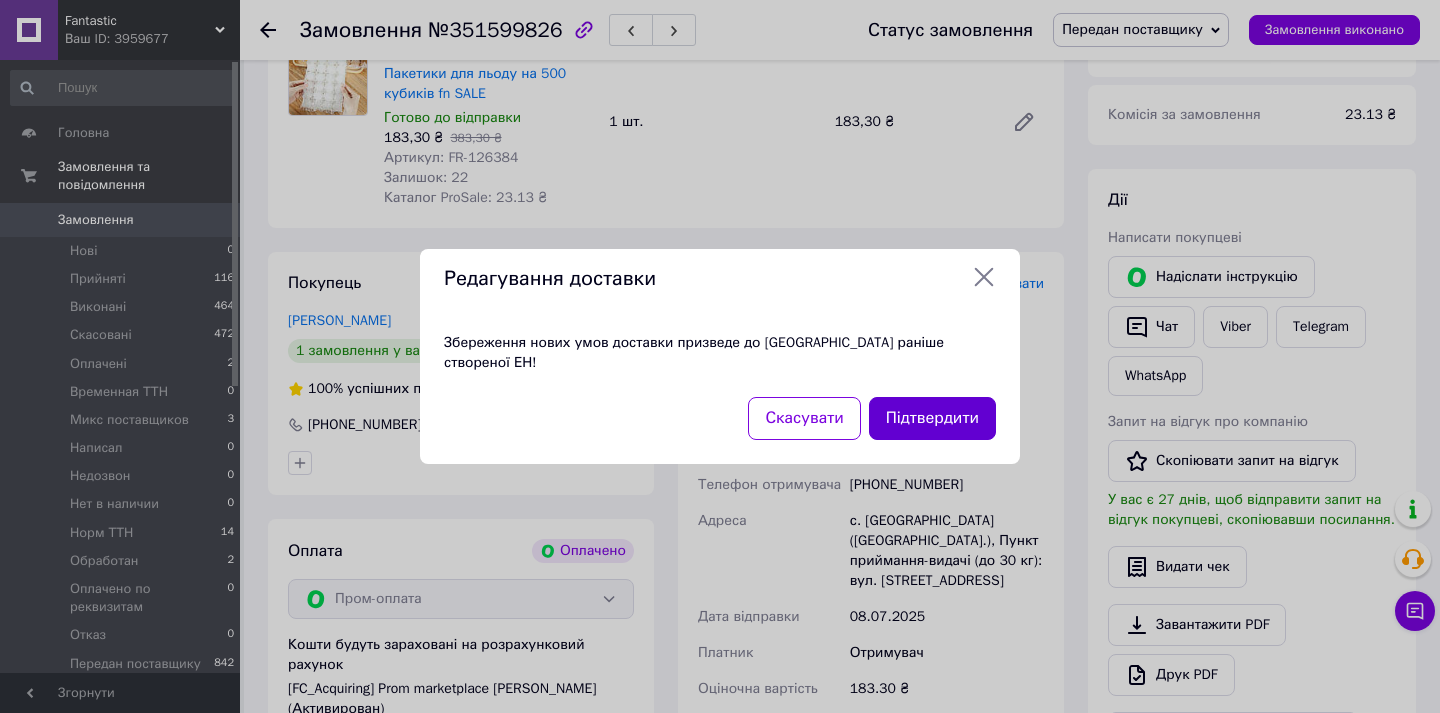 click on "Підтвердити" at bounding box center [932, 418] 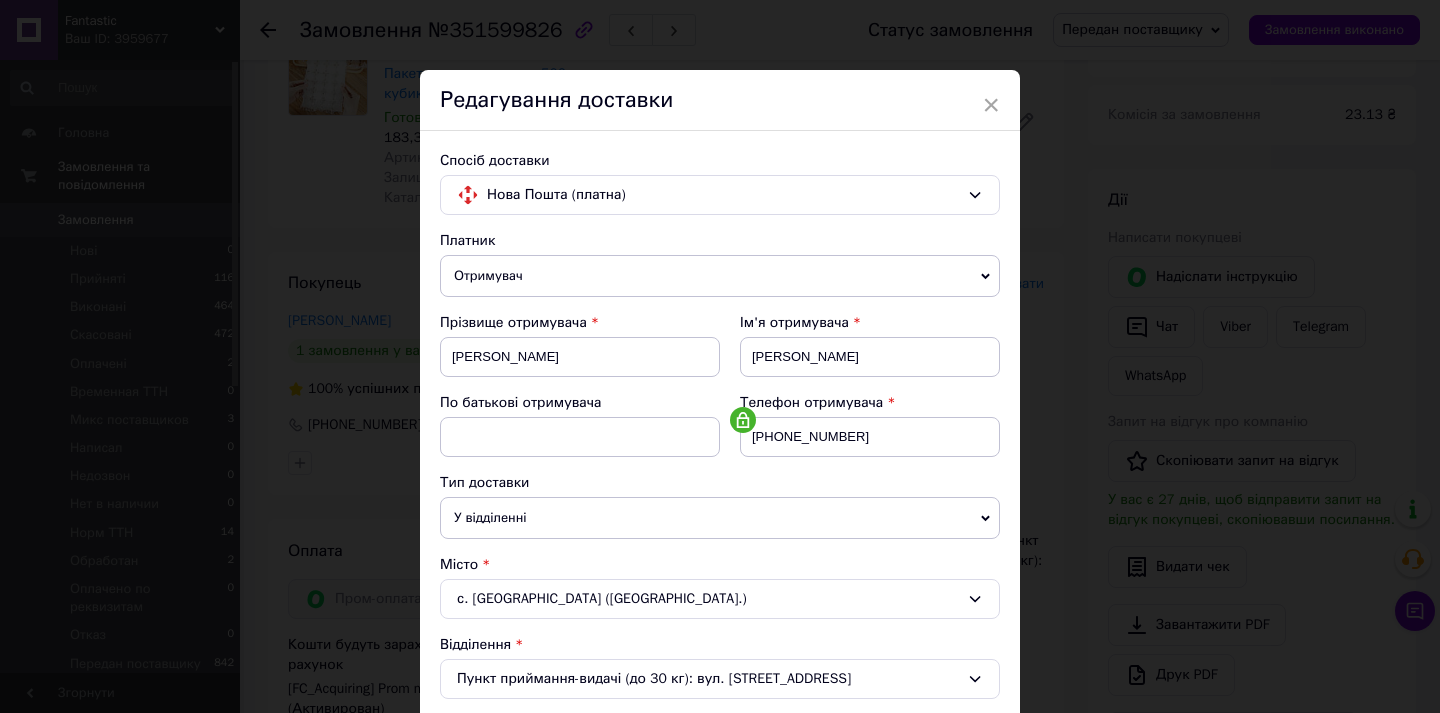 scroll, scrollTop: 635, scrollLeft: 0, axis: vertical 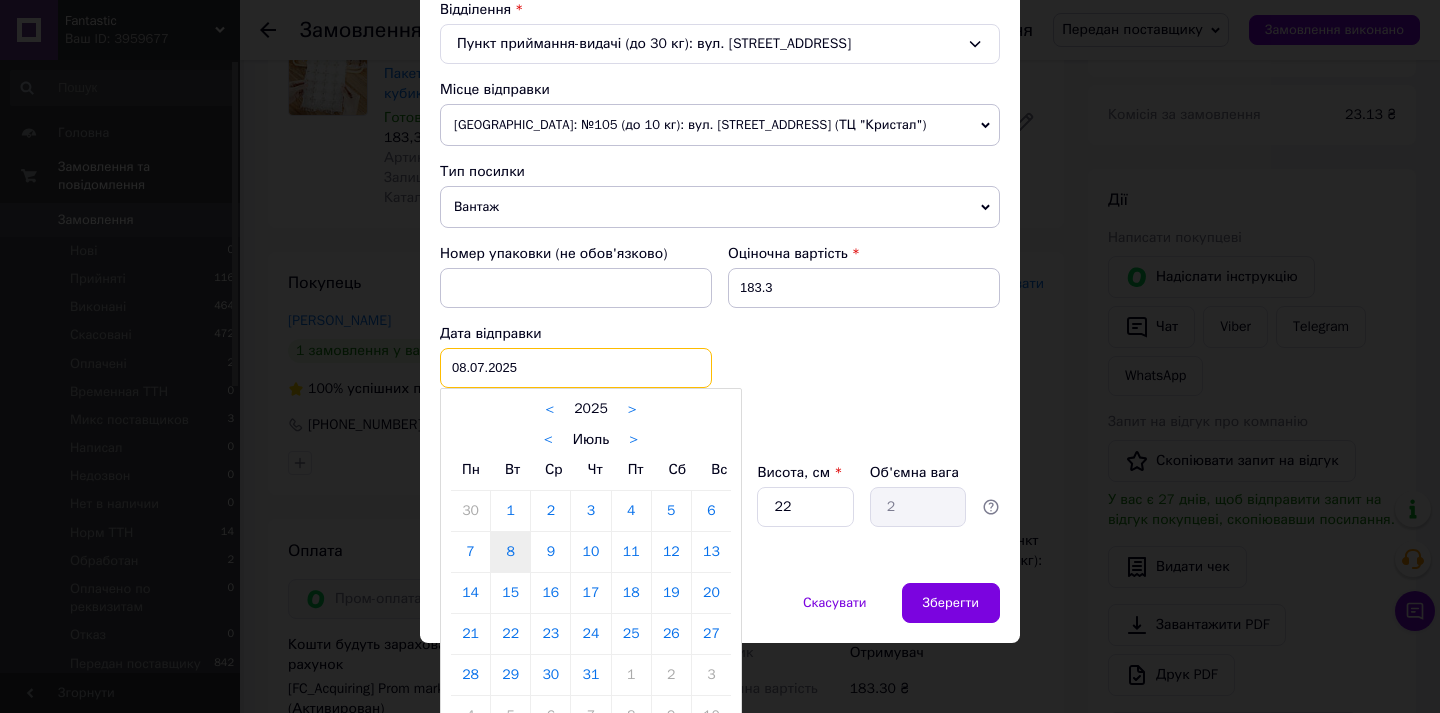 click on "[DATE] < 2025 > < Июль > Пн Вт Ср Чт Пт Сб Вс 30 1 2 3 4 5 6 7 8 9 10 11 12 13 14 15 16 17 18 19 20 21 22 23 24 25 26 27 28 29 30 31 1 2 3 4 5 6 7 8 9 10" at bounding box center (576, 368) 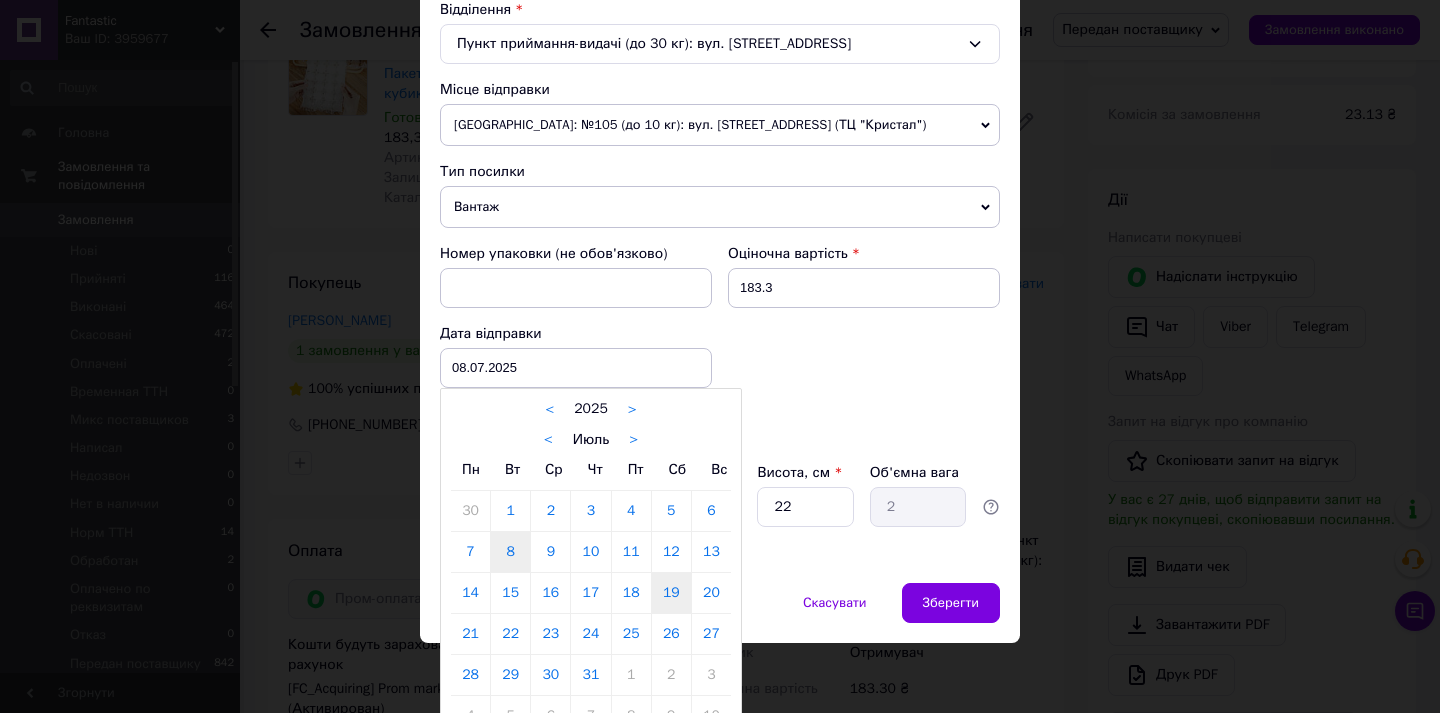 click on "19" at bounding box center [671, 593] 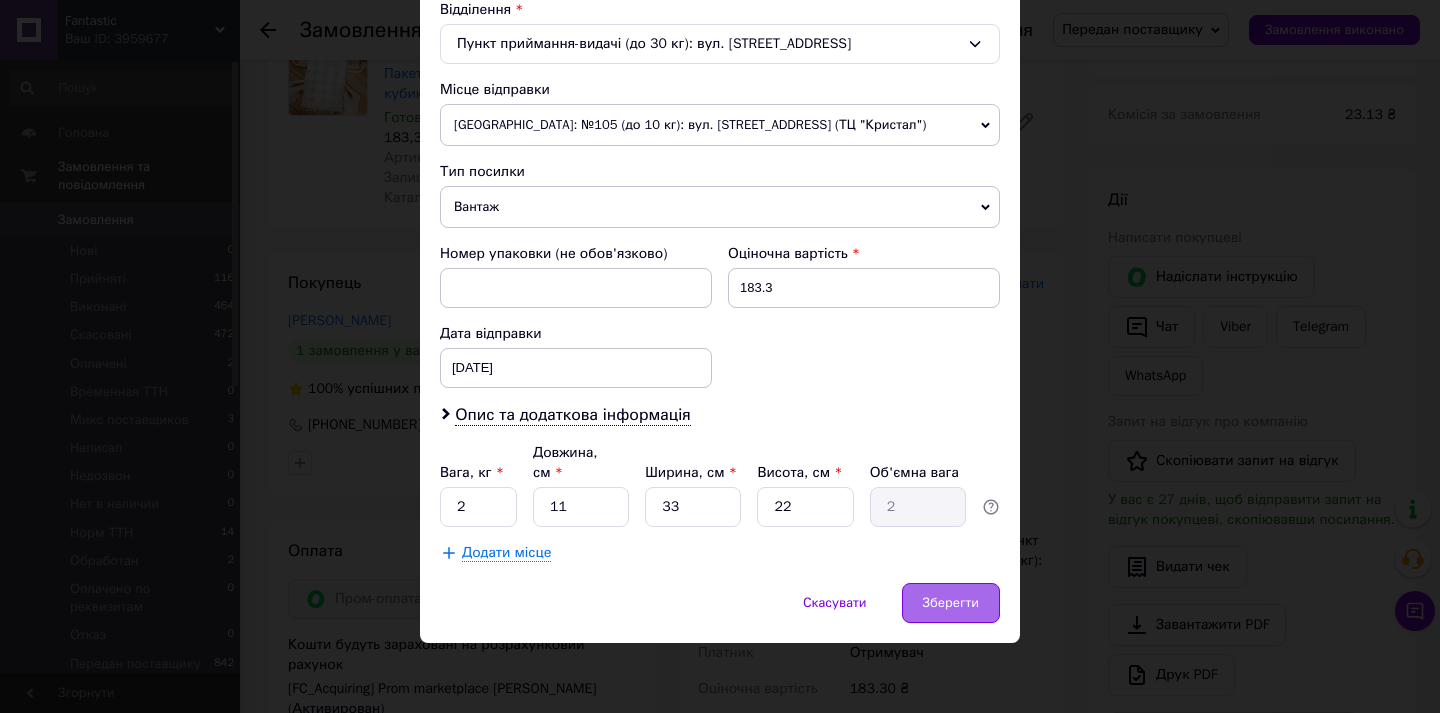 click on "Зберегти" at bounding box center [951, 603] 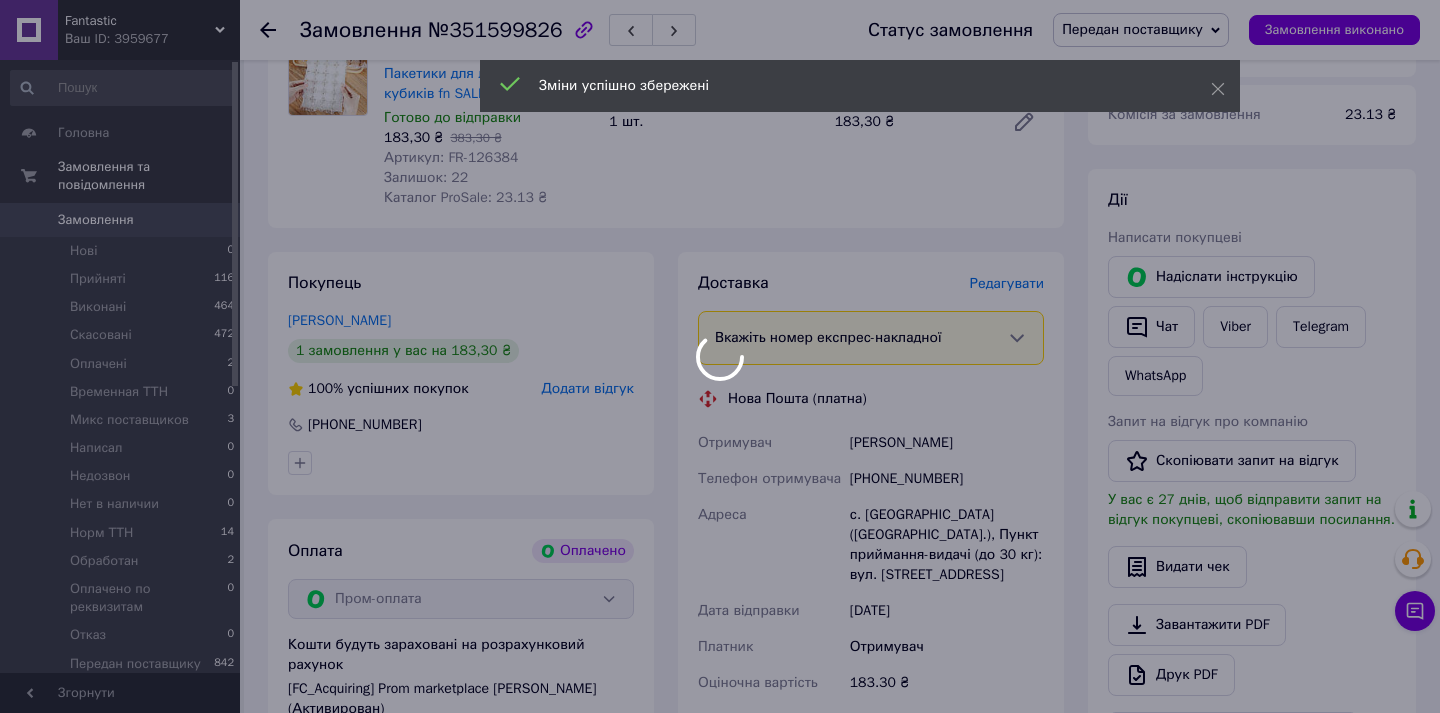 scroll, scrollTop: 538, scrollLeft: 0, axis: vertical 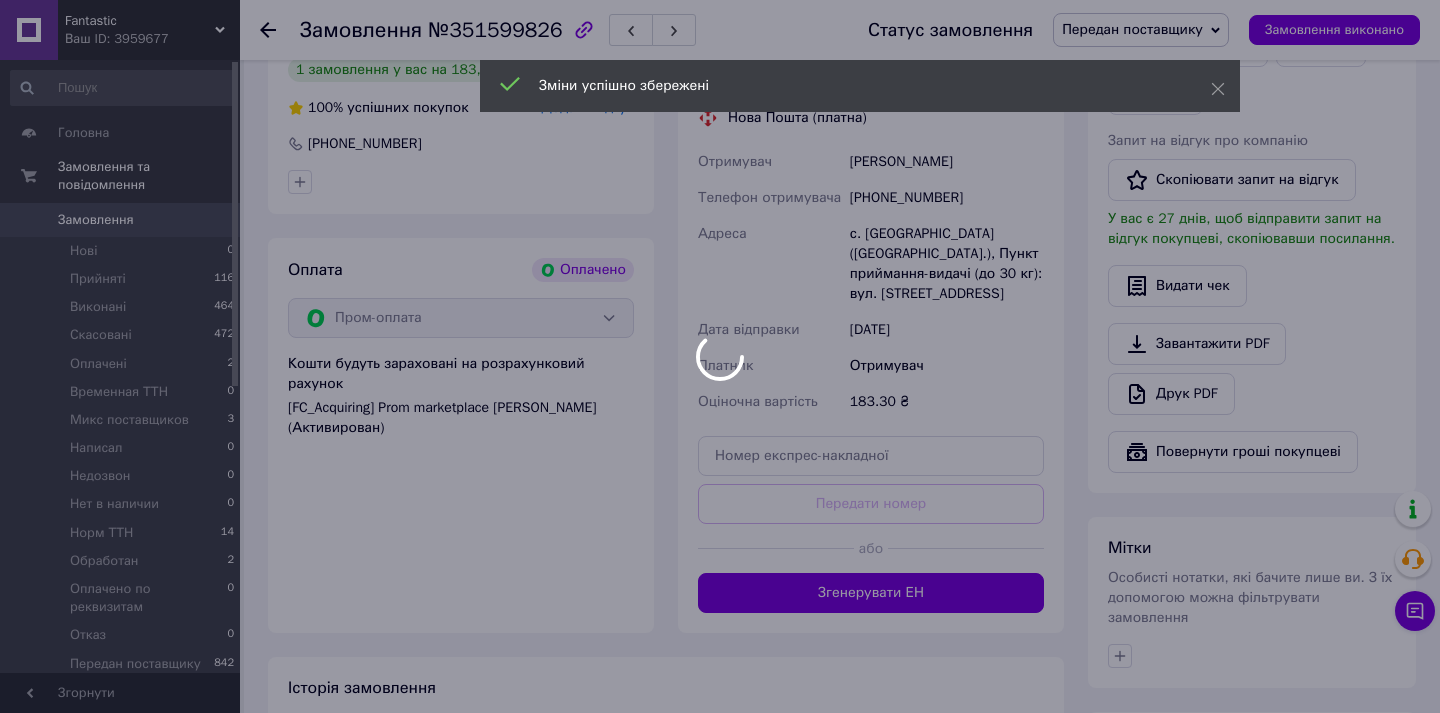click on "Fantastic Ваш ID: 3959677 Сайт Fantastic Кабінет покупця Перевірити стан системи Сторінка на порталі Molot Довідка Вийти Головна Замовлення та повідомлення Замовлення 0 Нові 0 Прийняті 116 Виконані 464 Скасовані 472 Оплачені 2 Временная ТТН 0 Микс поставщиков 3 Написал 0 Недозвон 0 Нет в наличии 0 Норм ТТН 14 Обработан 2 Оплачено по реквизитам 0 Отказ 0 Передан поставщику 842 Частично нет в наличии 0 Повідомлення 0 Товари та послуги Сповіщення 76 10 Показники роботи компанії Відгуки Покупатели Каталог ProSale Аналітика Управління сайтом" at bounding box center [720, 275] 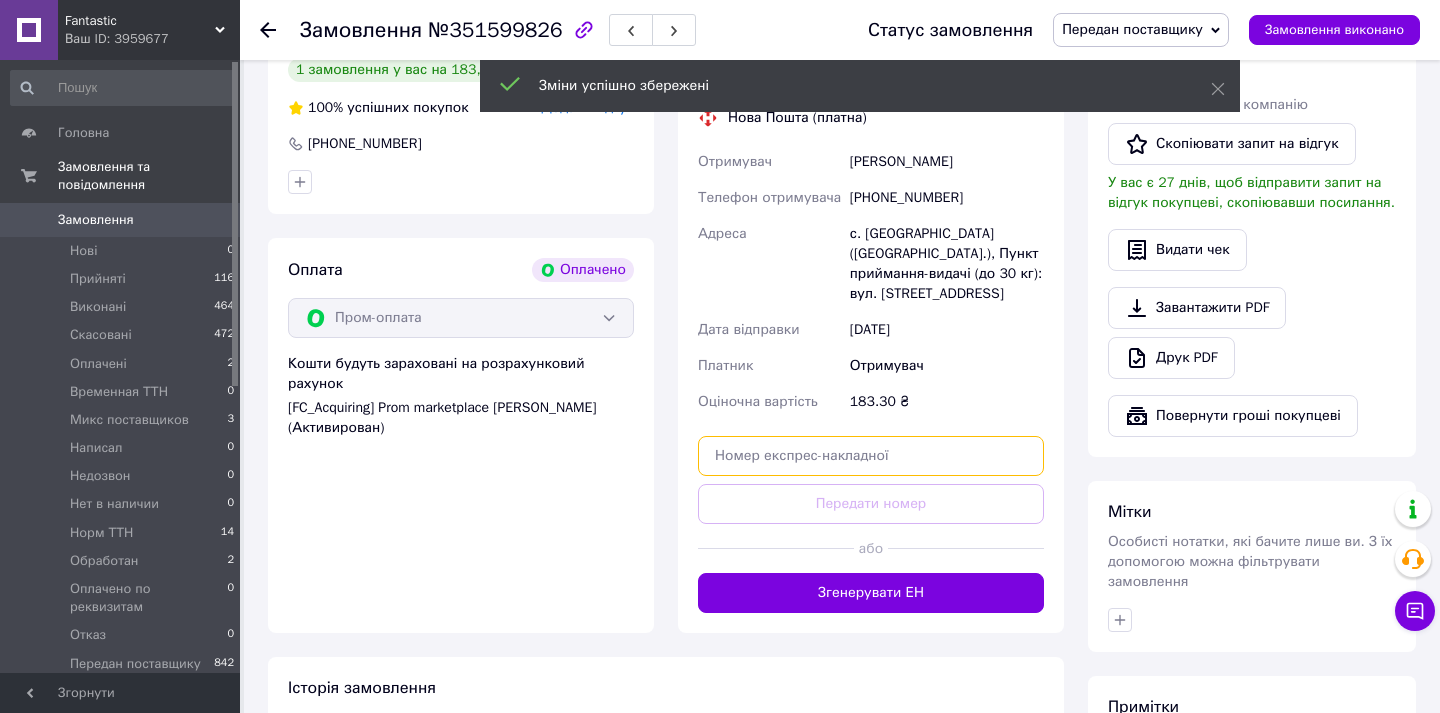 click at bounding box center (871, 456) 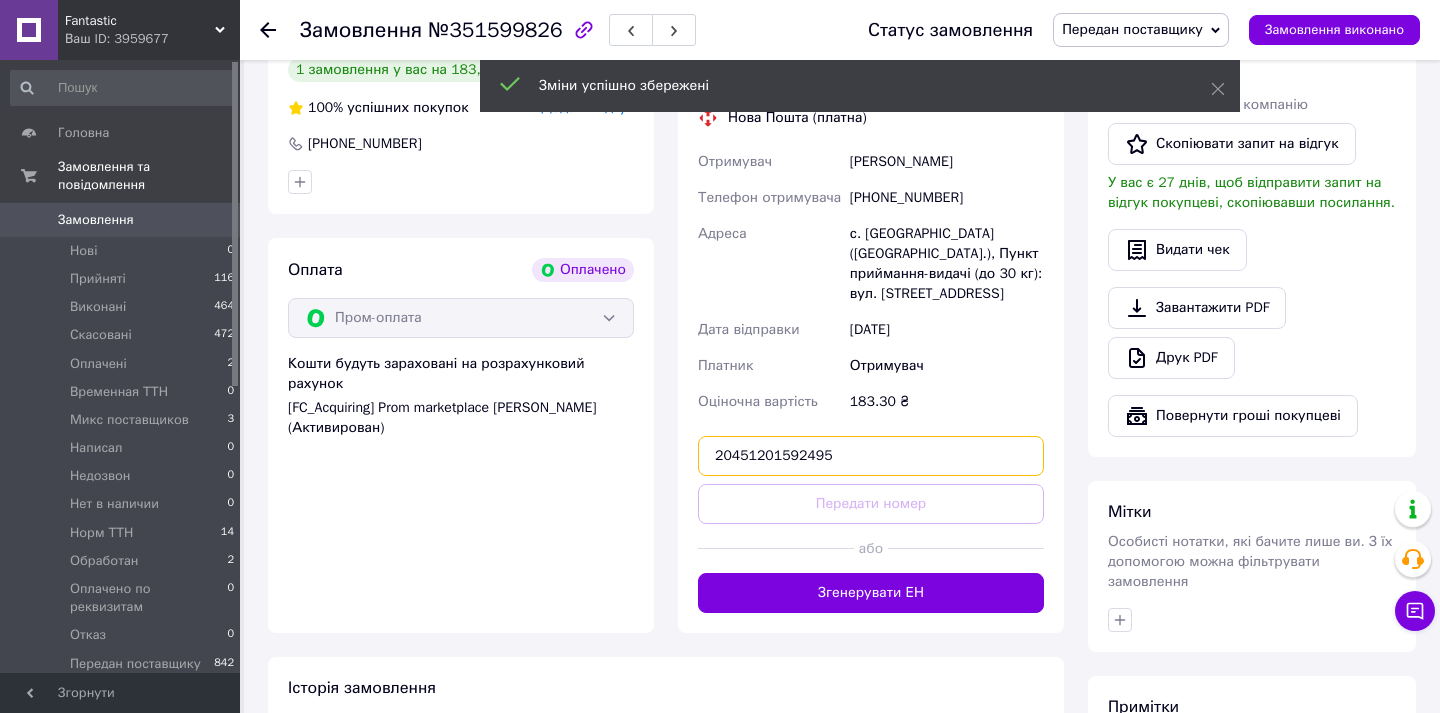 type on "20451201592495" 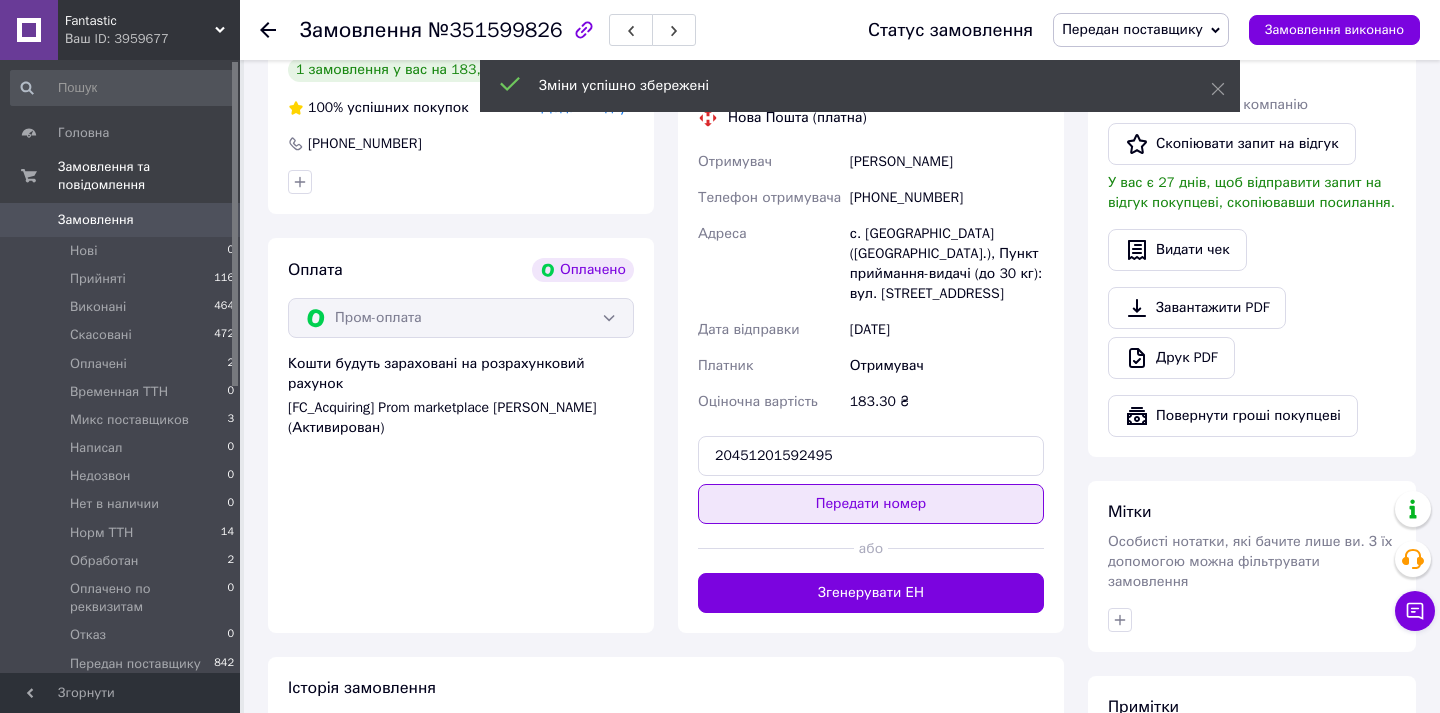 click on "Передати номер" at bounding box center (871, 504) 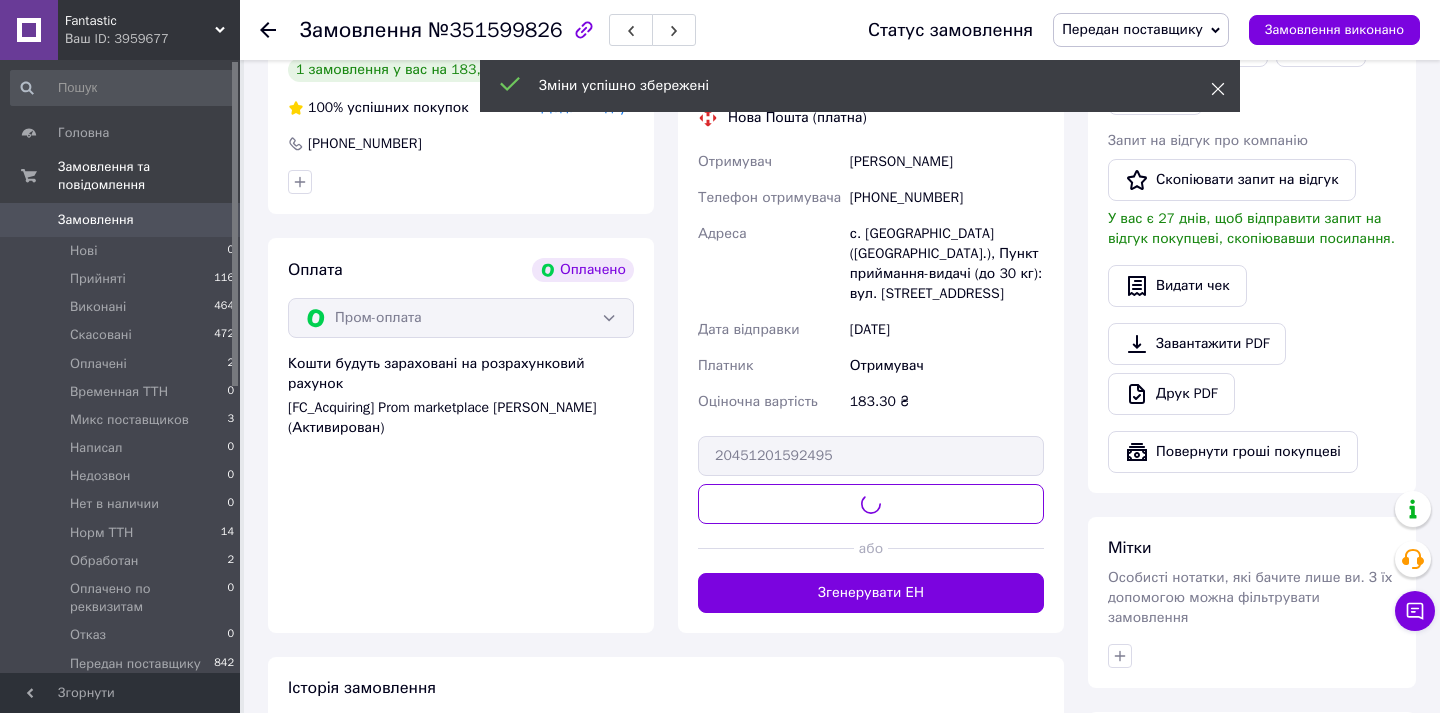 click 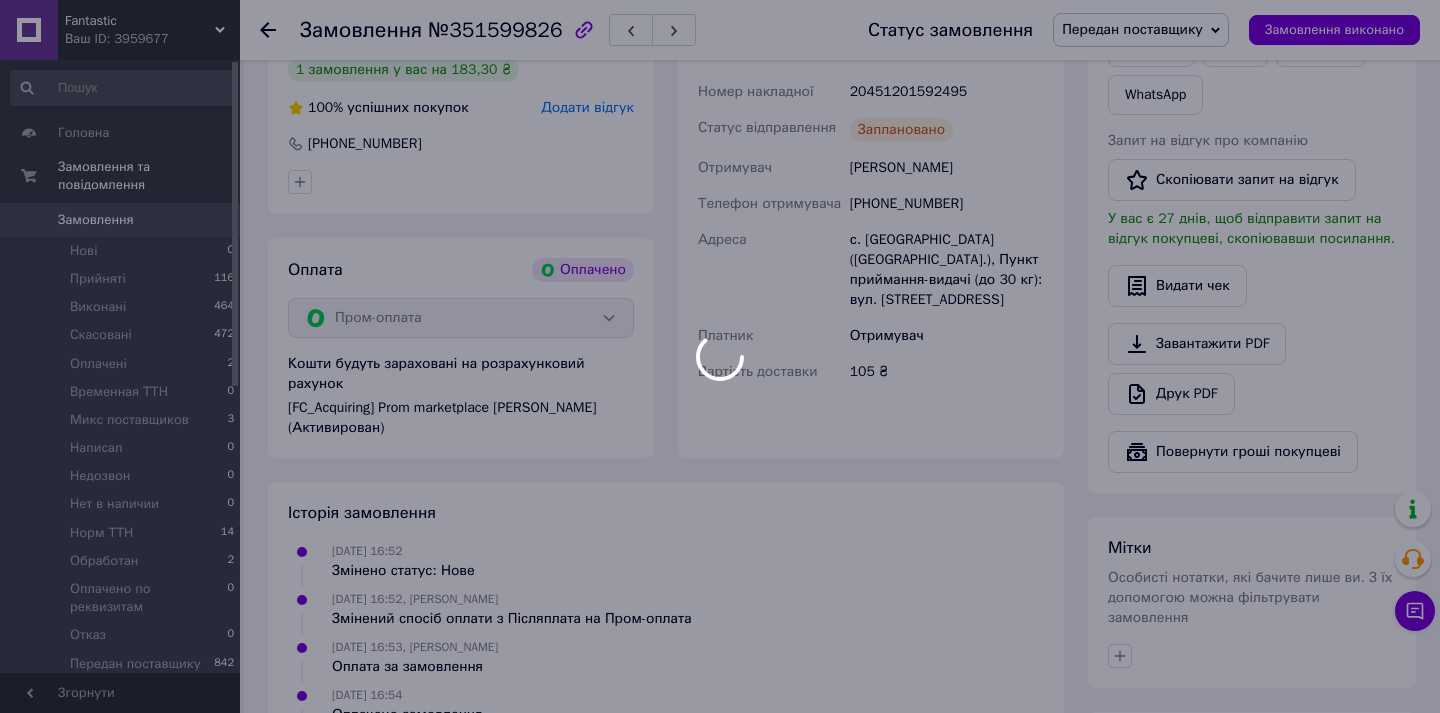 click at bounding box center [720, 356] 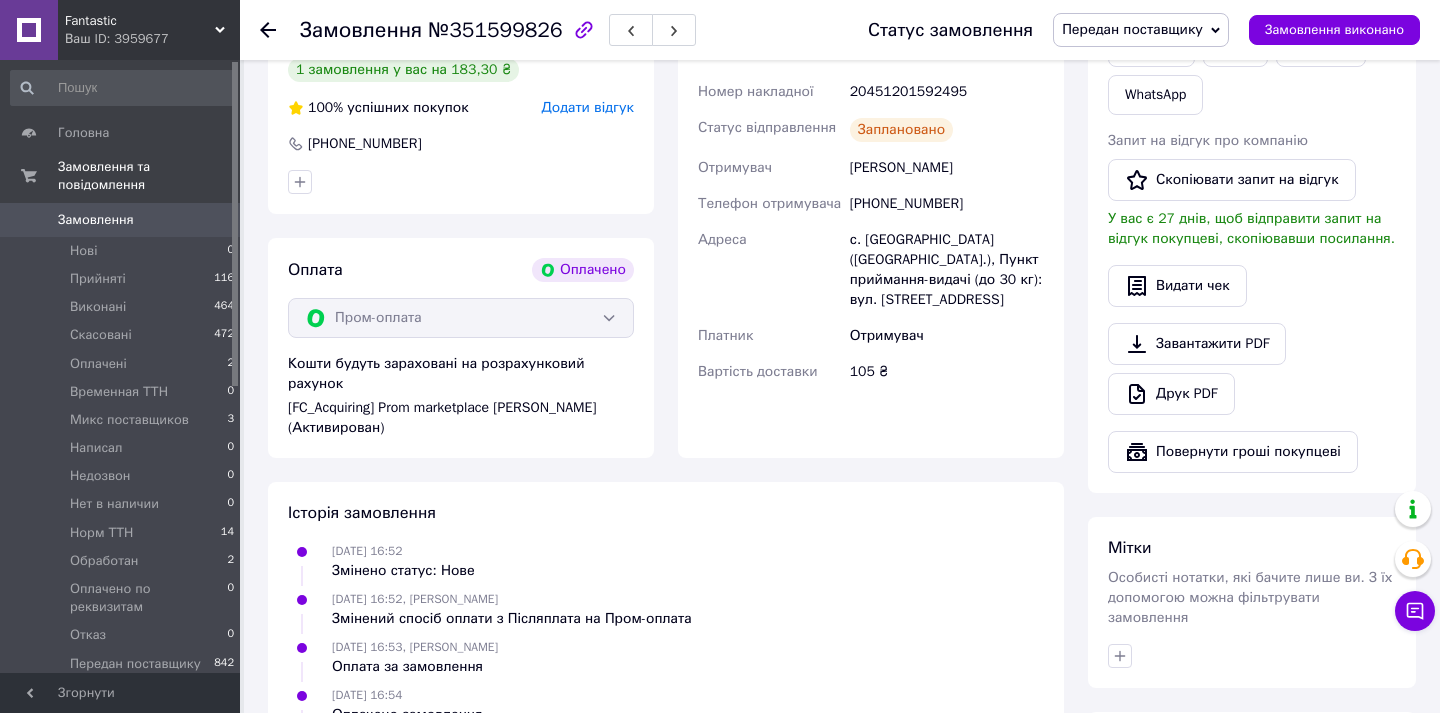 click on "Передан поставщику" at bounding box center (1132, 29) 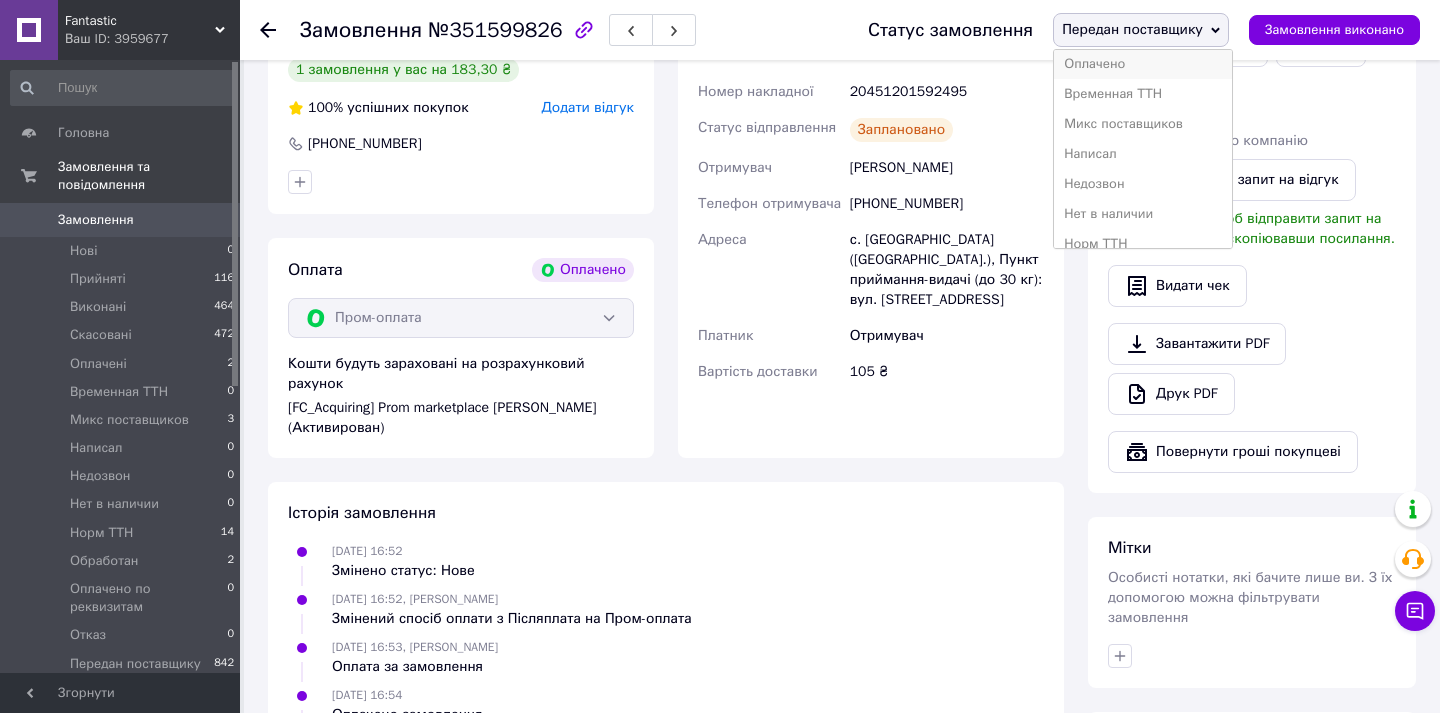 scroll, scrollTop: 124, scrollLeft: 0, axis: vertical 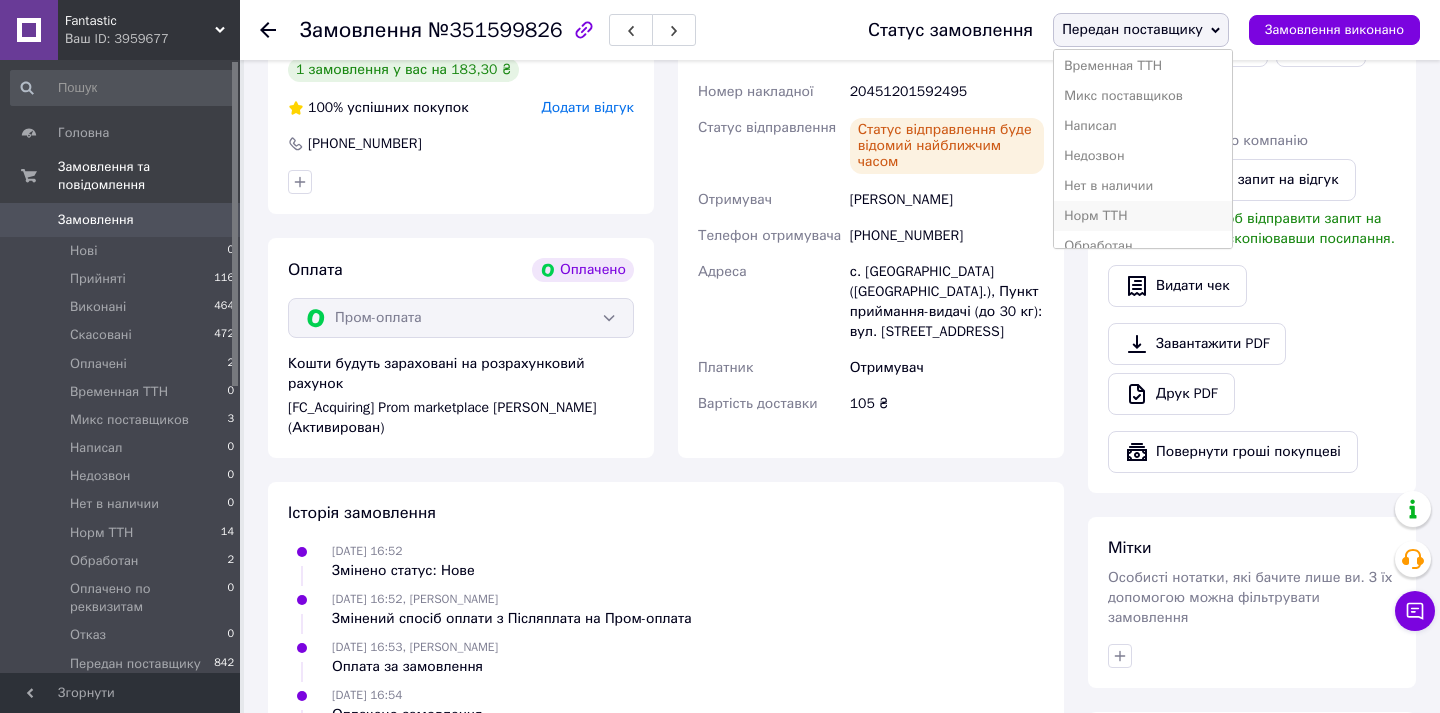 click on "Норм ТТН" at bounding box center [1142, 216] 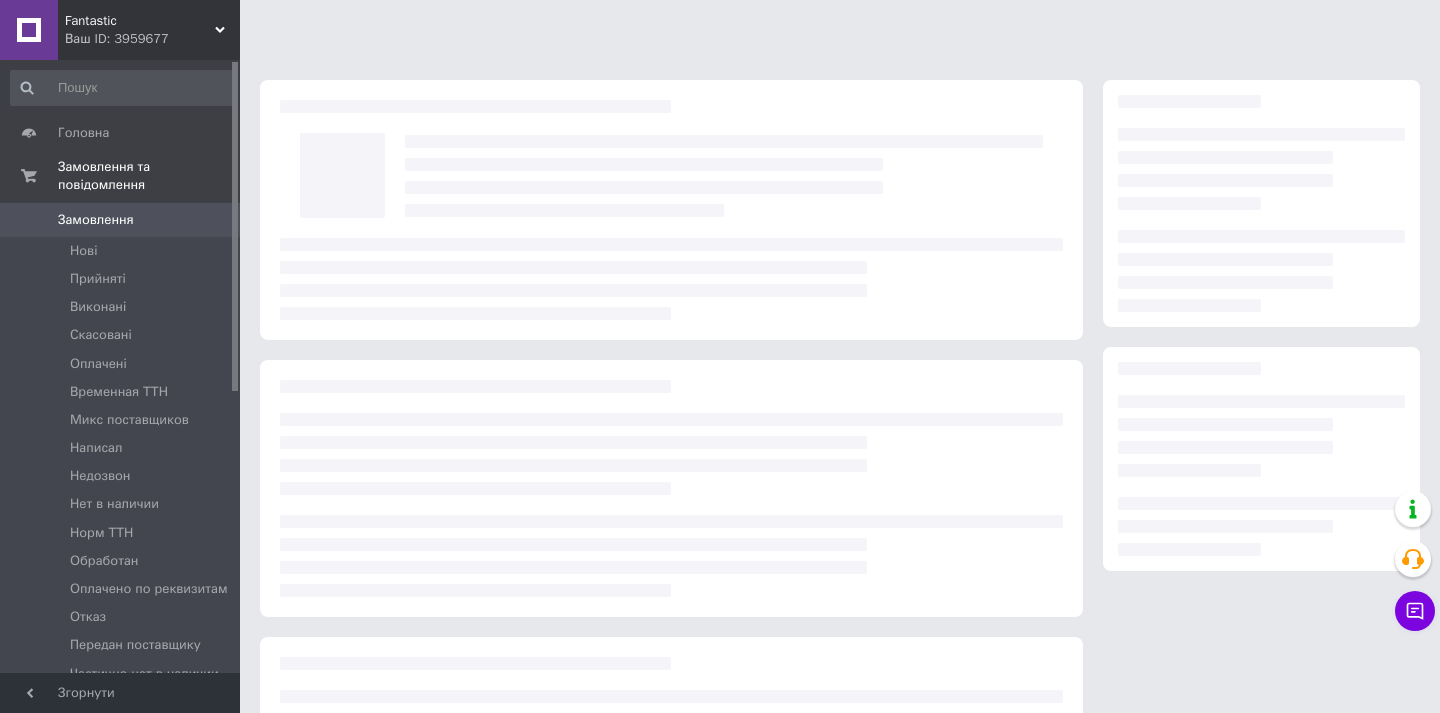 scroll, scrollTop: 0, scrollLeft: 0, axis: both 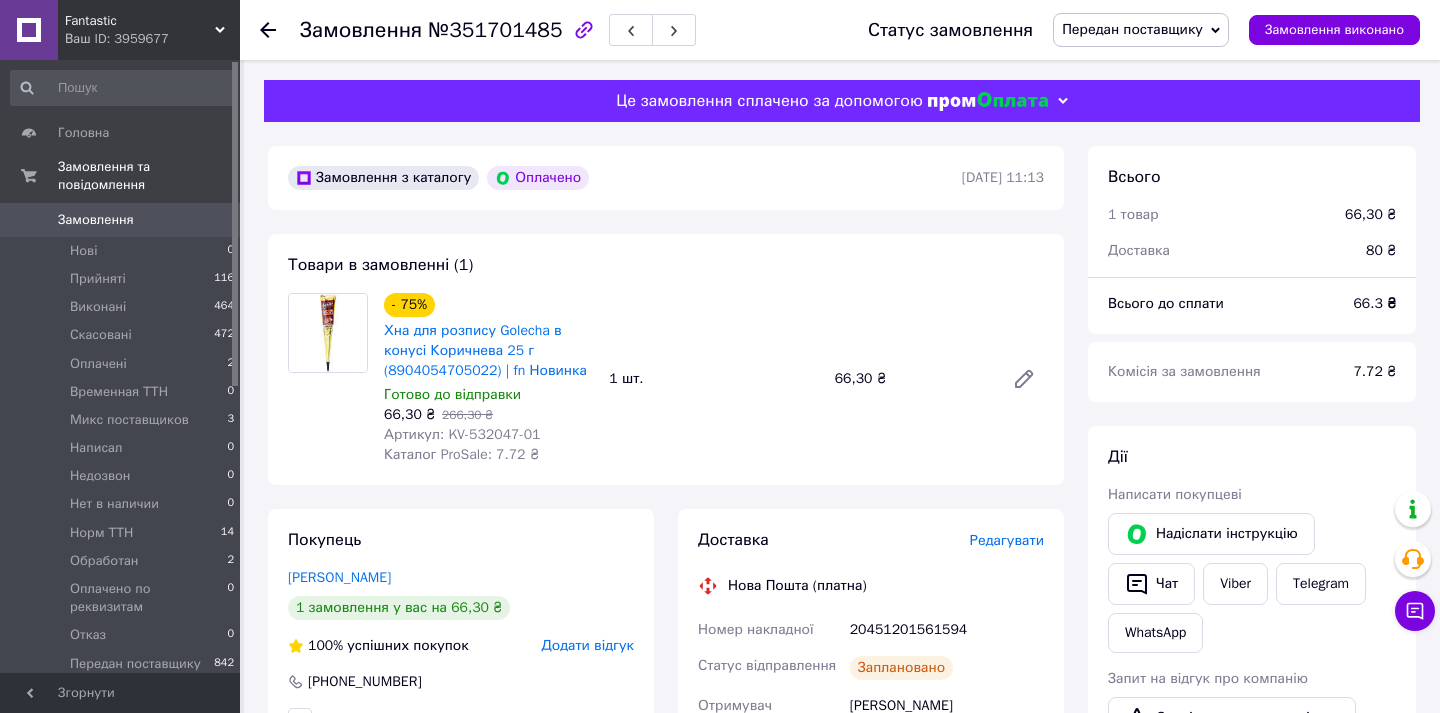 click on "Редагувати" at bounding box center (1007, 540) 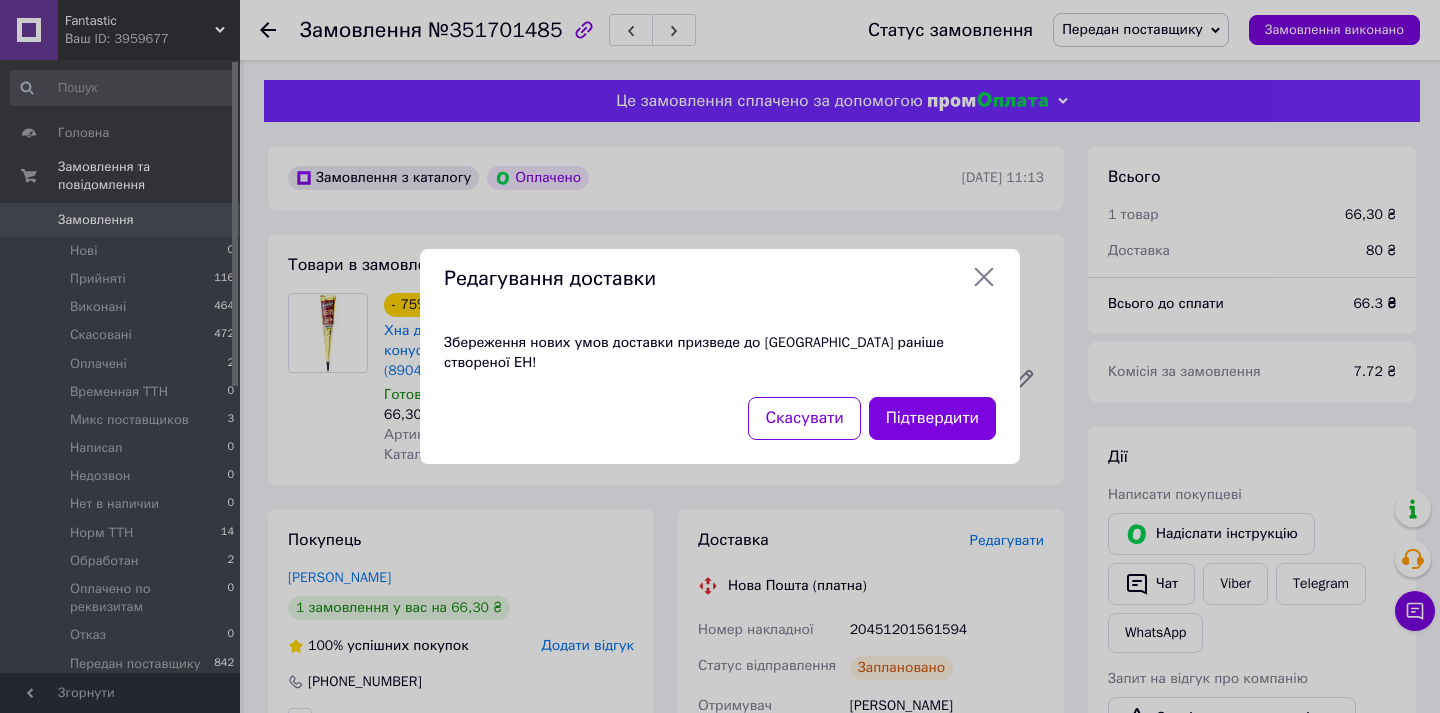 click on "Підтвердити" at bounding box center (932, 418) 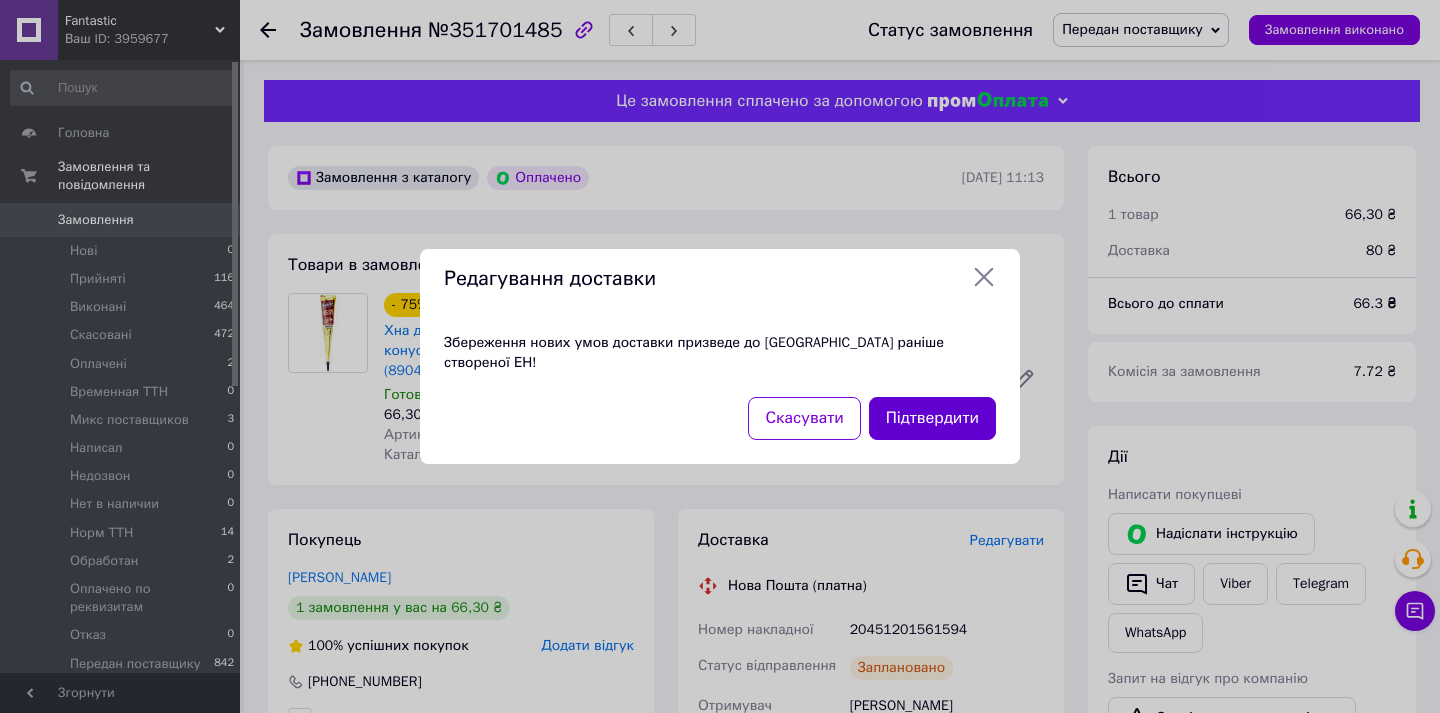 click on "Підтвердити" at bounding box center (932, 418) 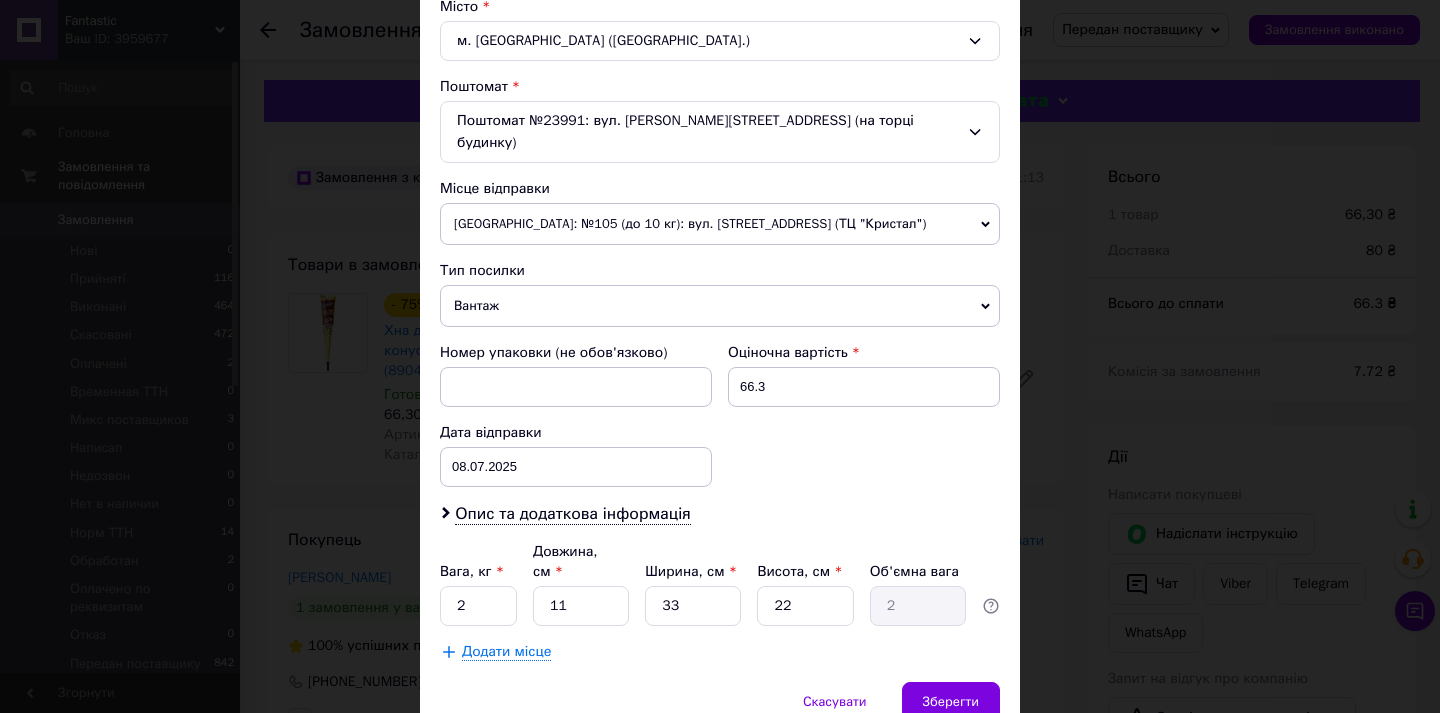 scroll, scrollTop: 635, scrollLeft: 0, axis: vertical 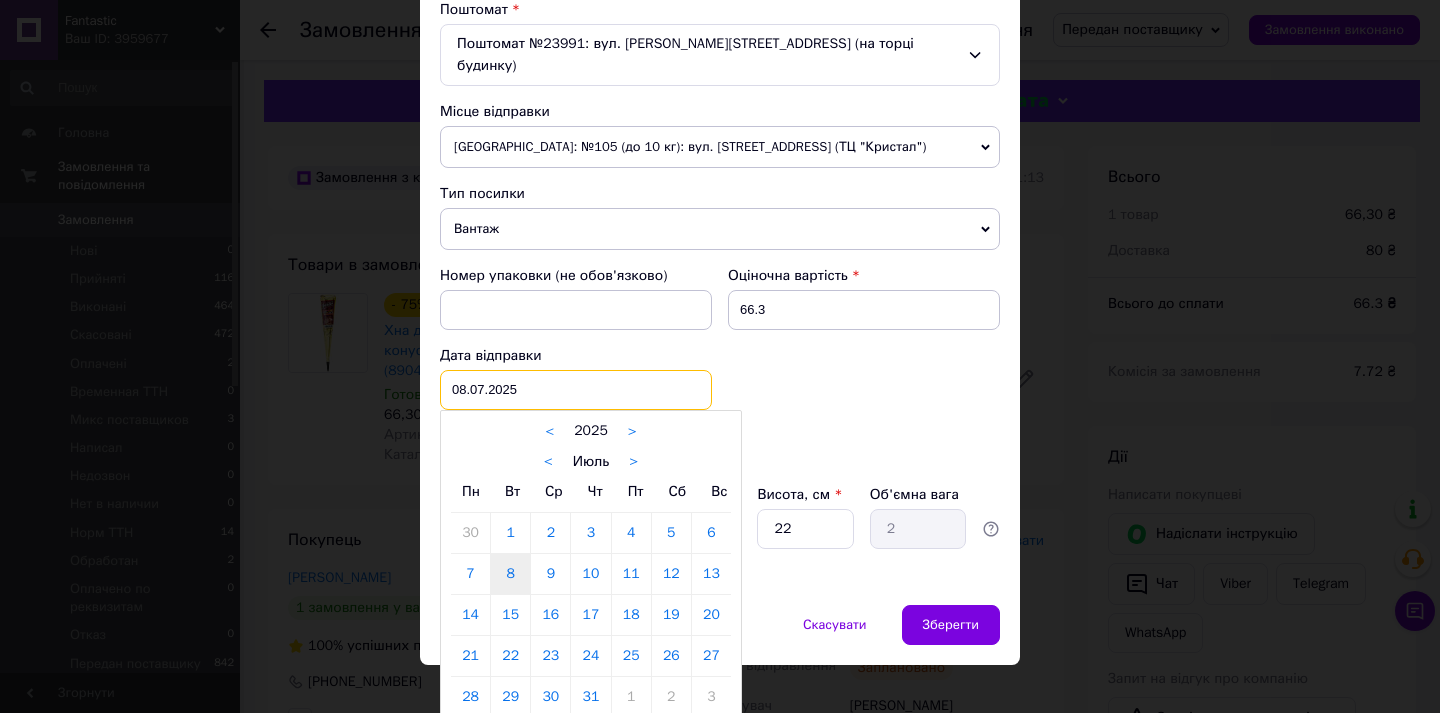 click on "[DATE] < 2025 > < Июль > Пн Вт Ср Чт Пт Сб Вс 30 1 2 3 4 5 6 7 8 9 10 11 12 13 14 15 16 17 18 19 20 21 22 23 24 25 26 27 28 29 30 31 1 2 3 4 5 6 7 8 9 10" at bounding box center (576, 390) 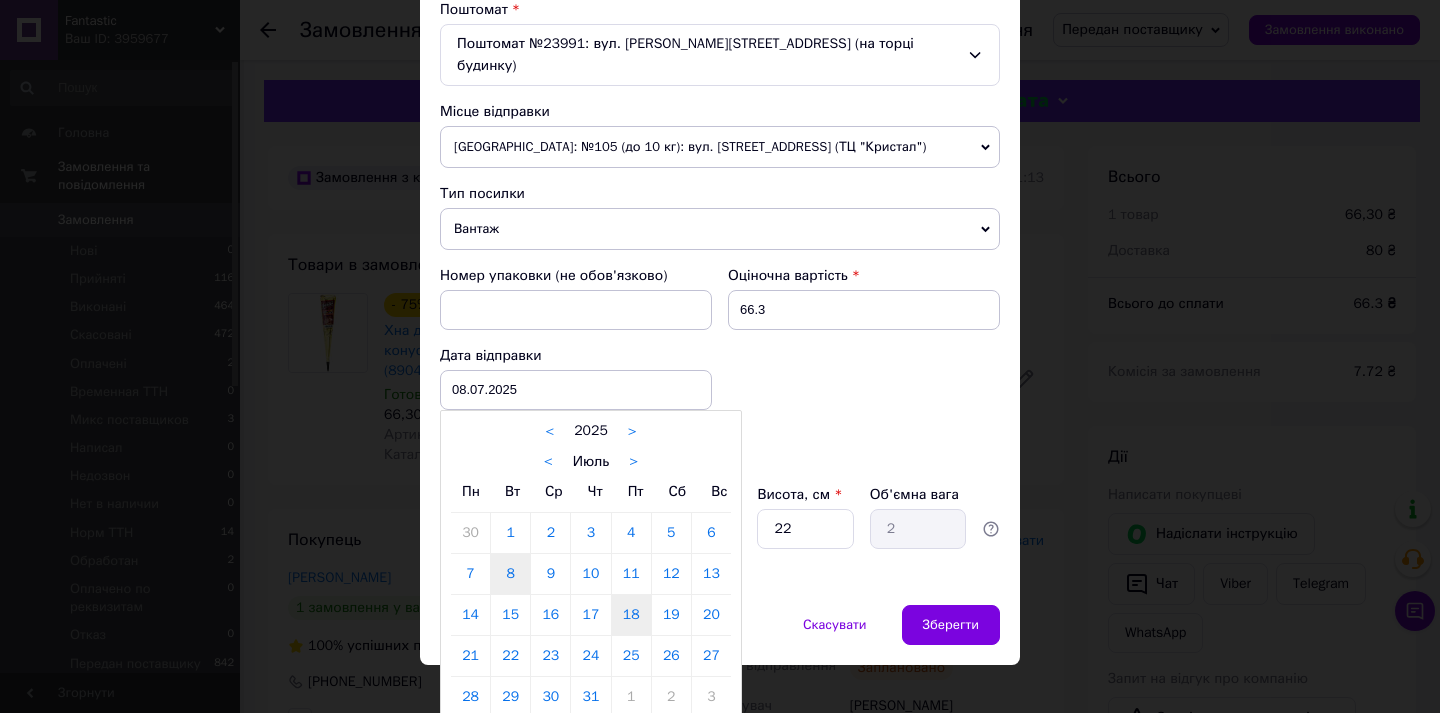 click on "18" at bounding box center [631, 615] 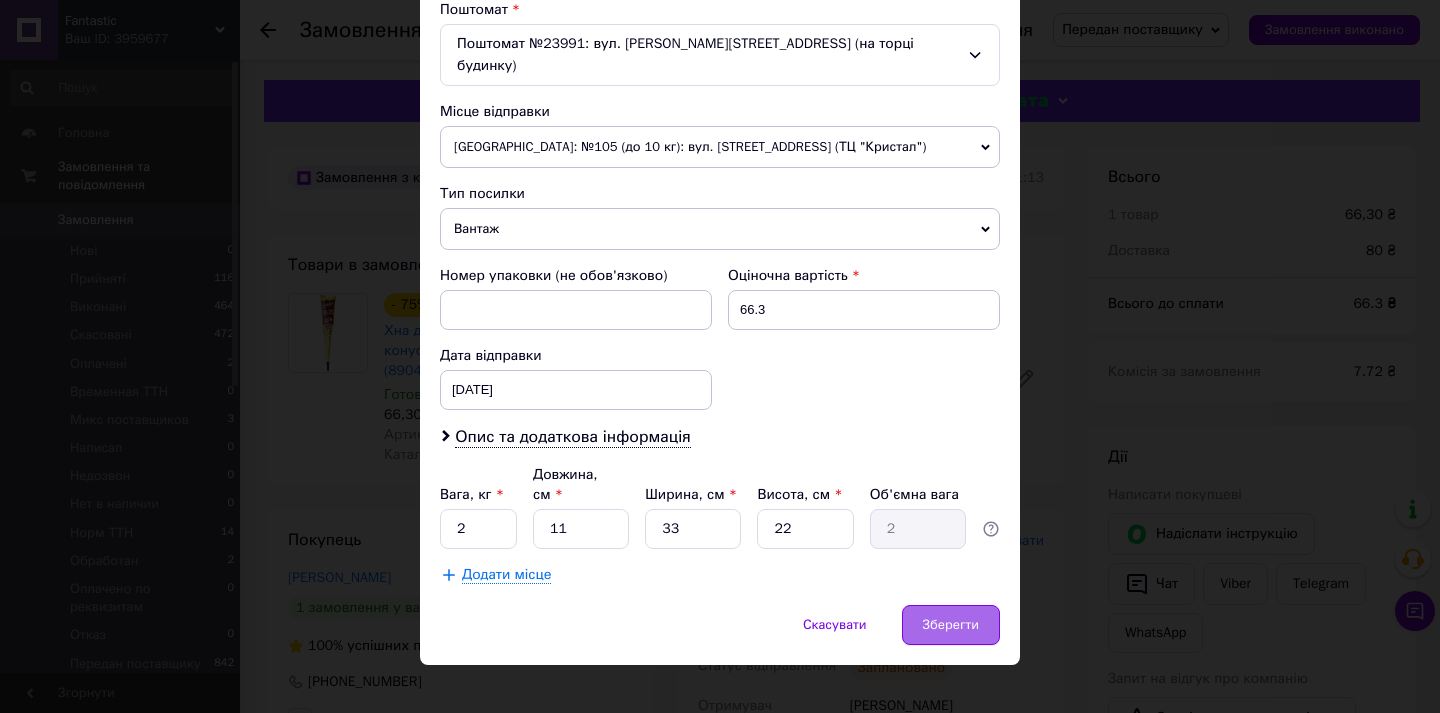 click on "Зберегти" at bounding box center (951, 625) 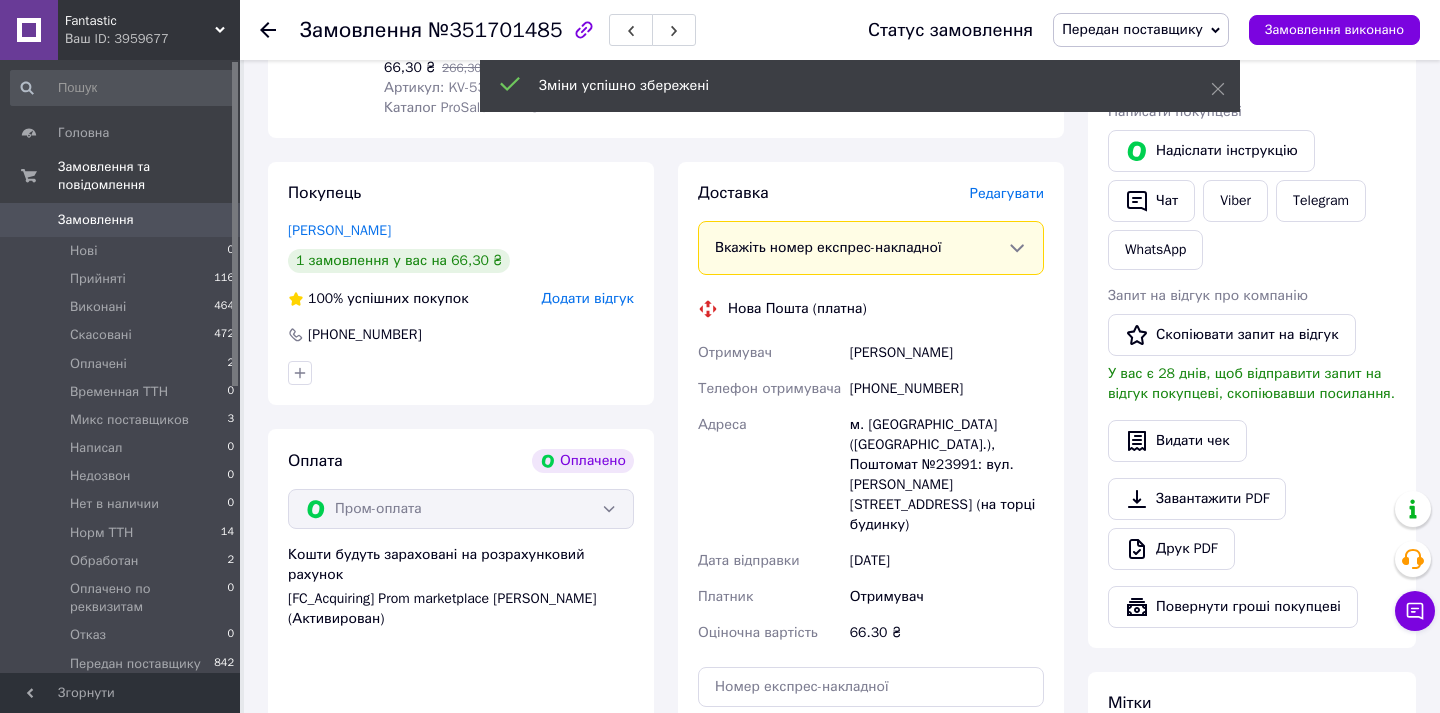 scroll, scrollTop: 498, scrollLeft: 0, axis: vertical 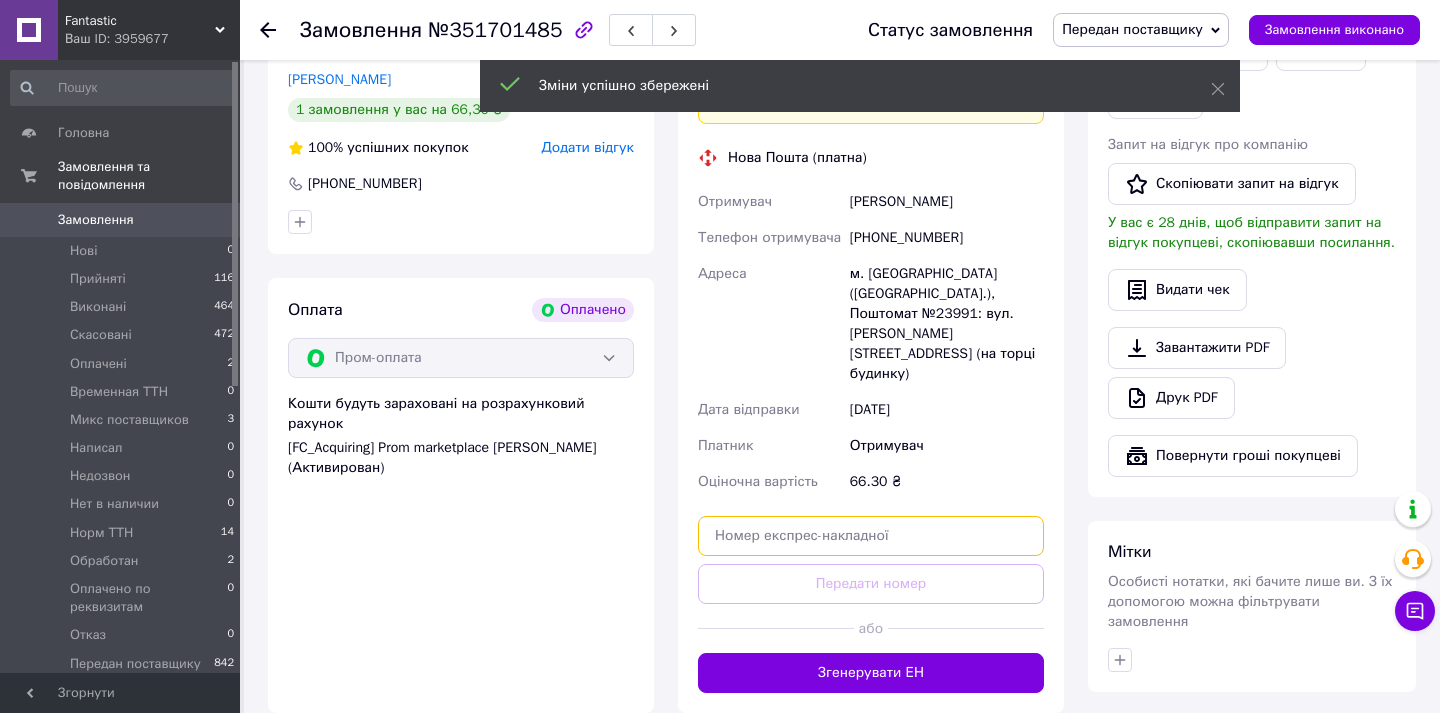 click at bounding box center (871, 536) 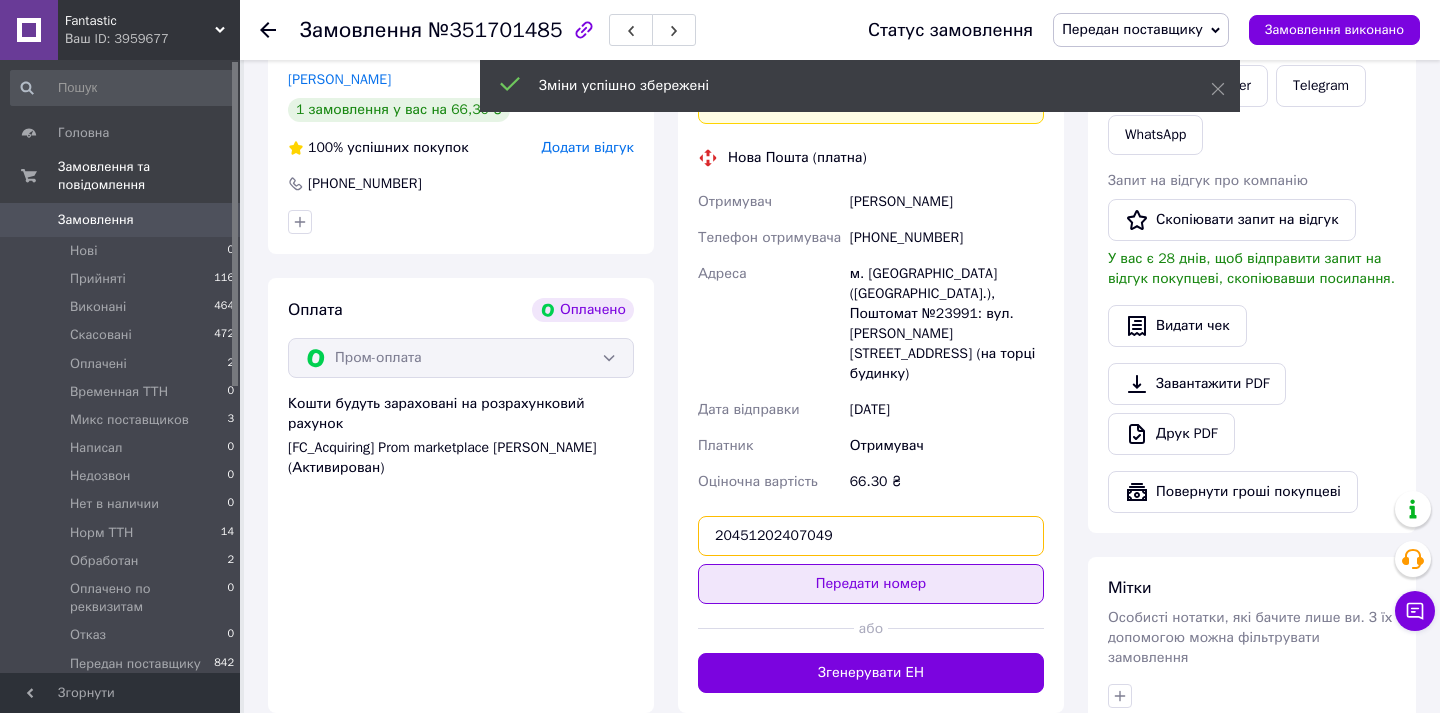 type on "20451202407049" 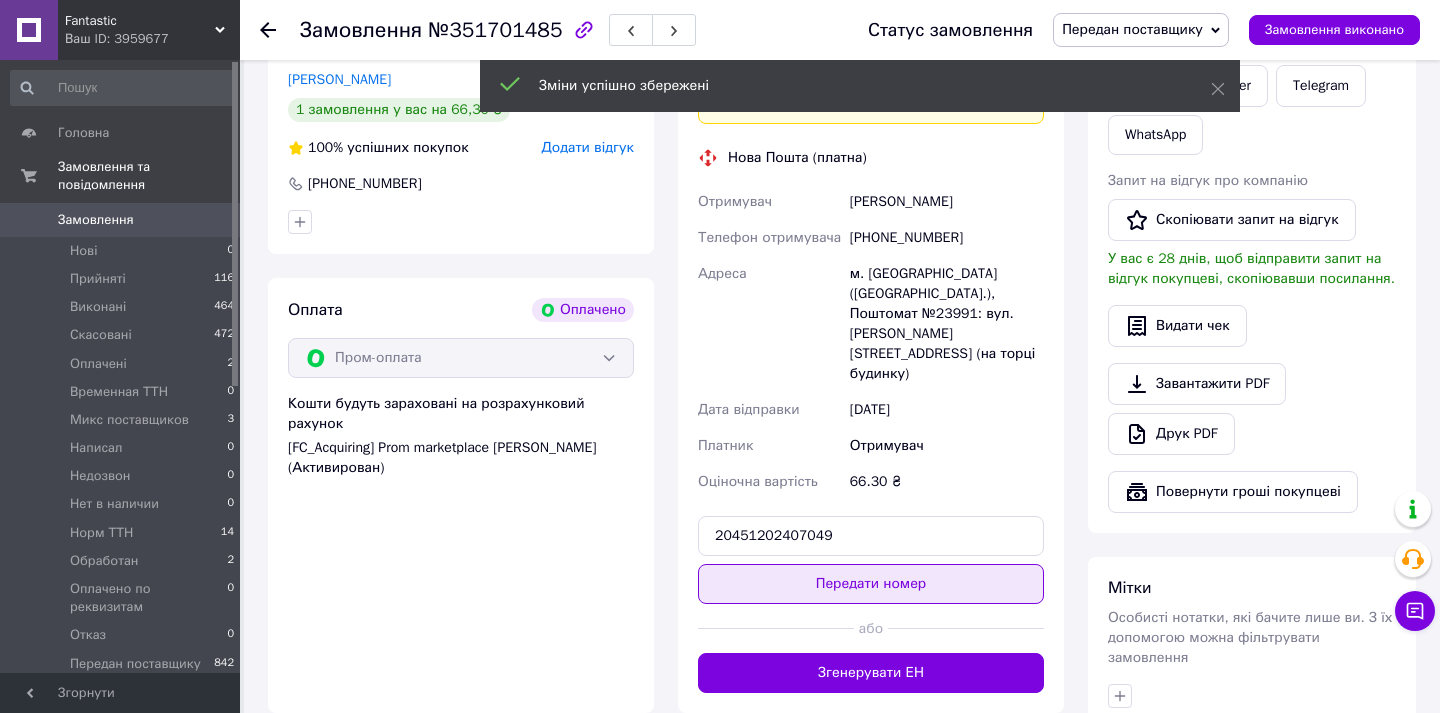click on "Передати номер" at bounding box center [871, 584] 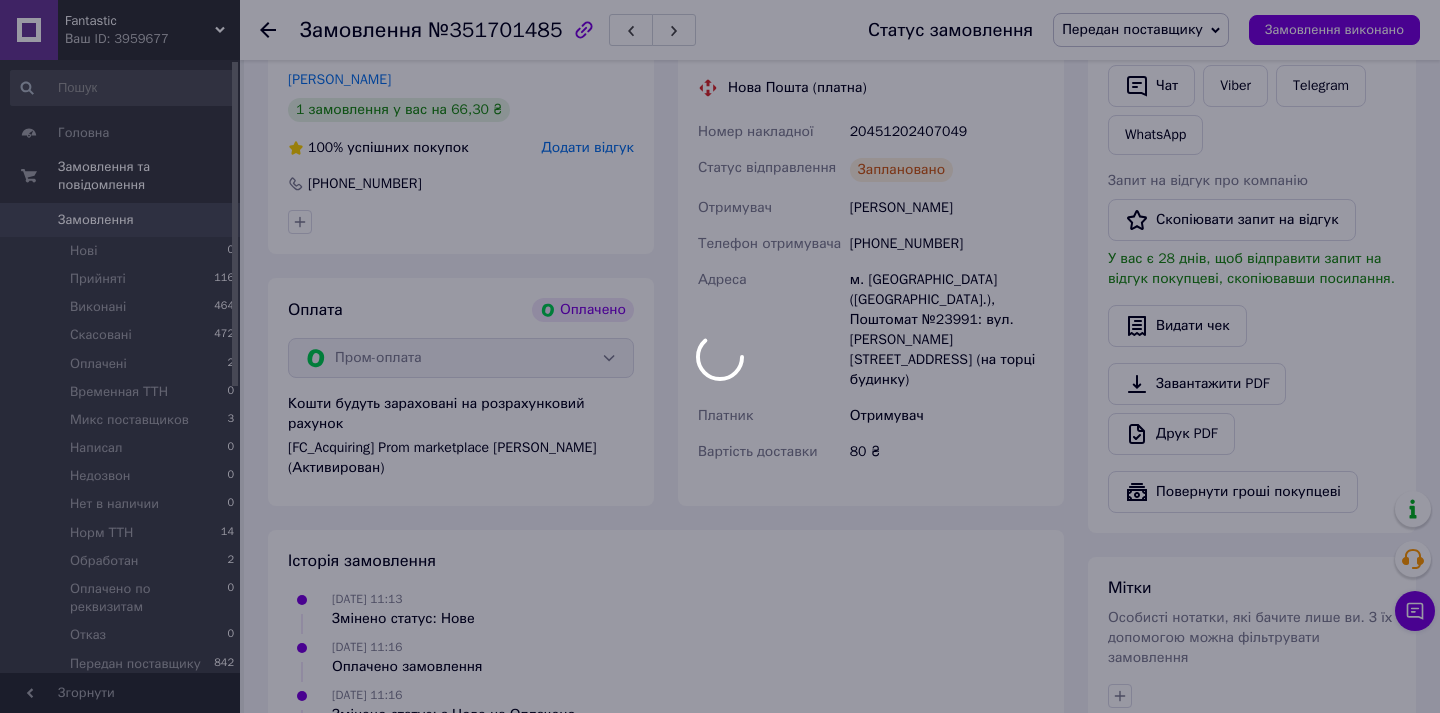 click at bounding box center [720, 356] 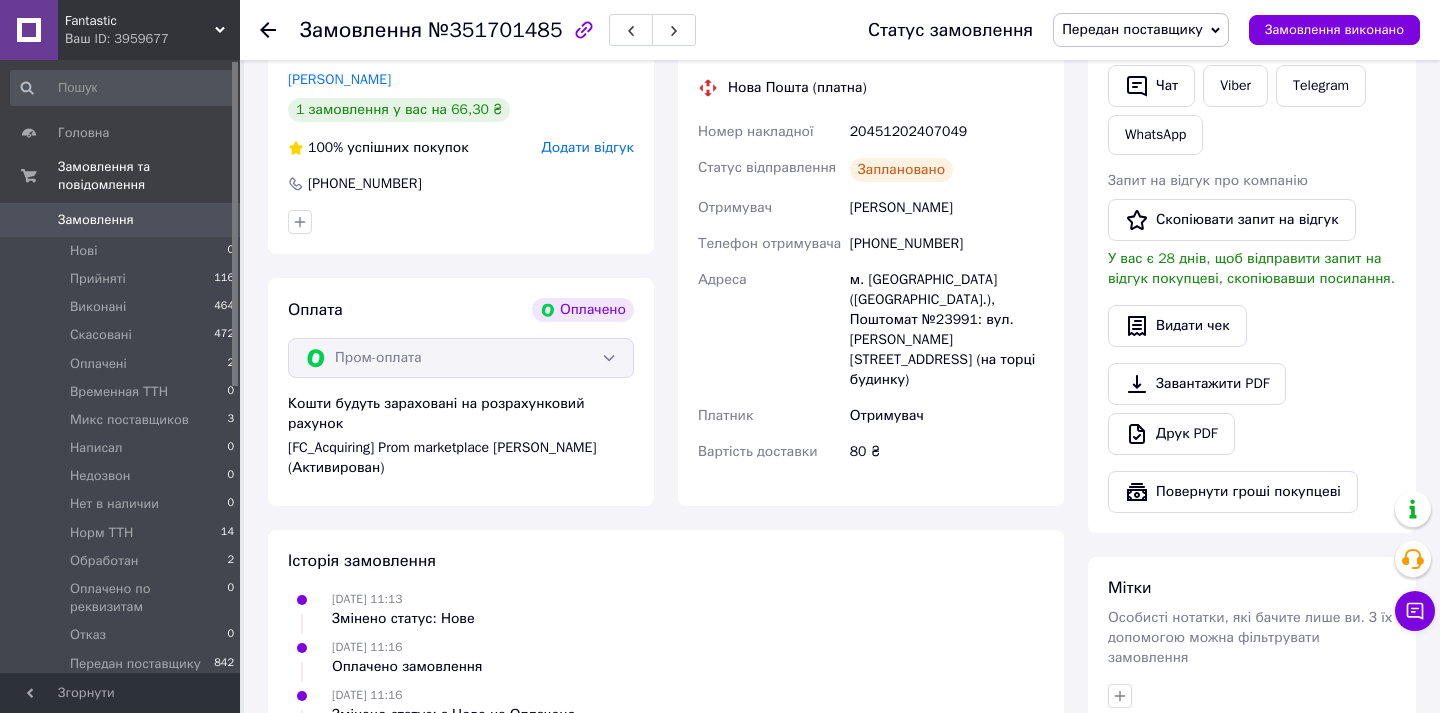 click on "Передан поставщику" at bounding box center (1132, 29) 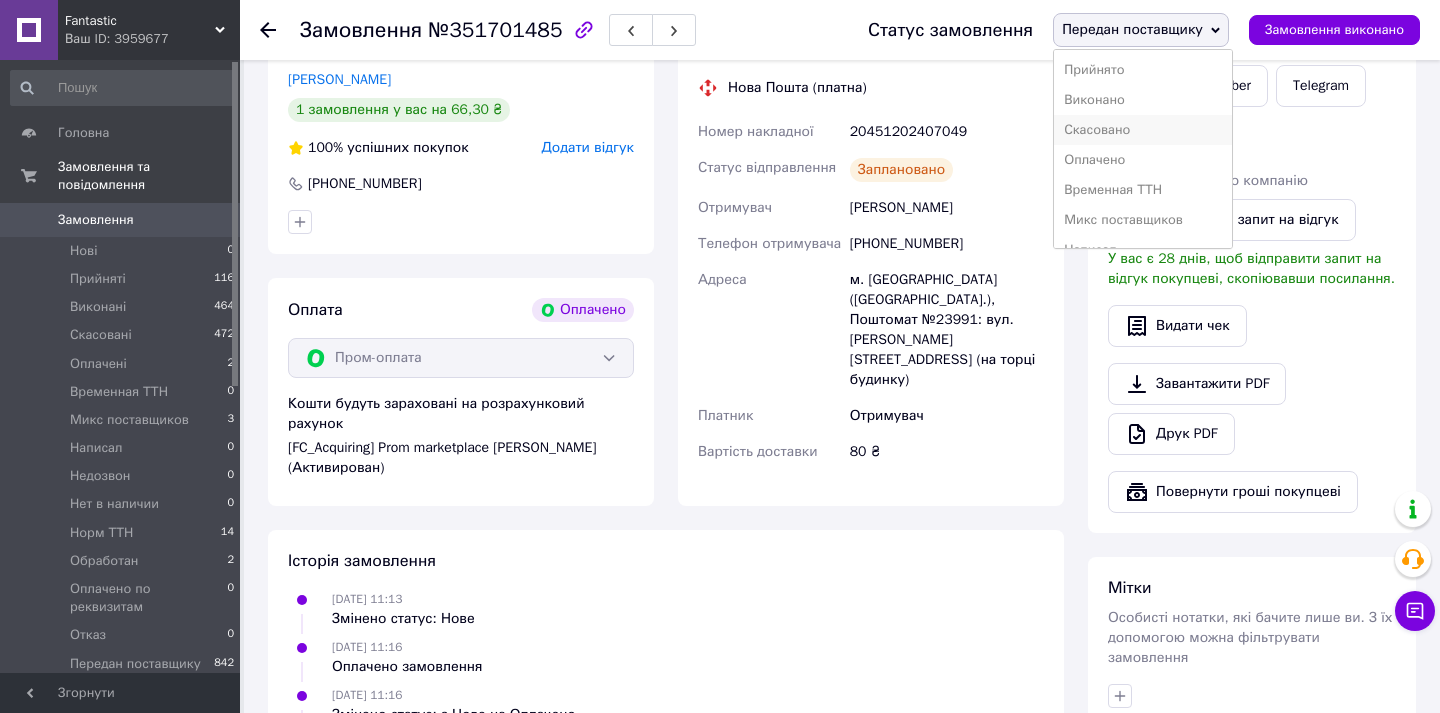 scroll, scrollTop: 171, scrollLeft: 0, axis: vertical 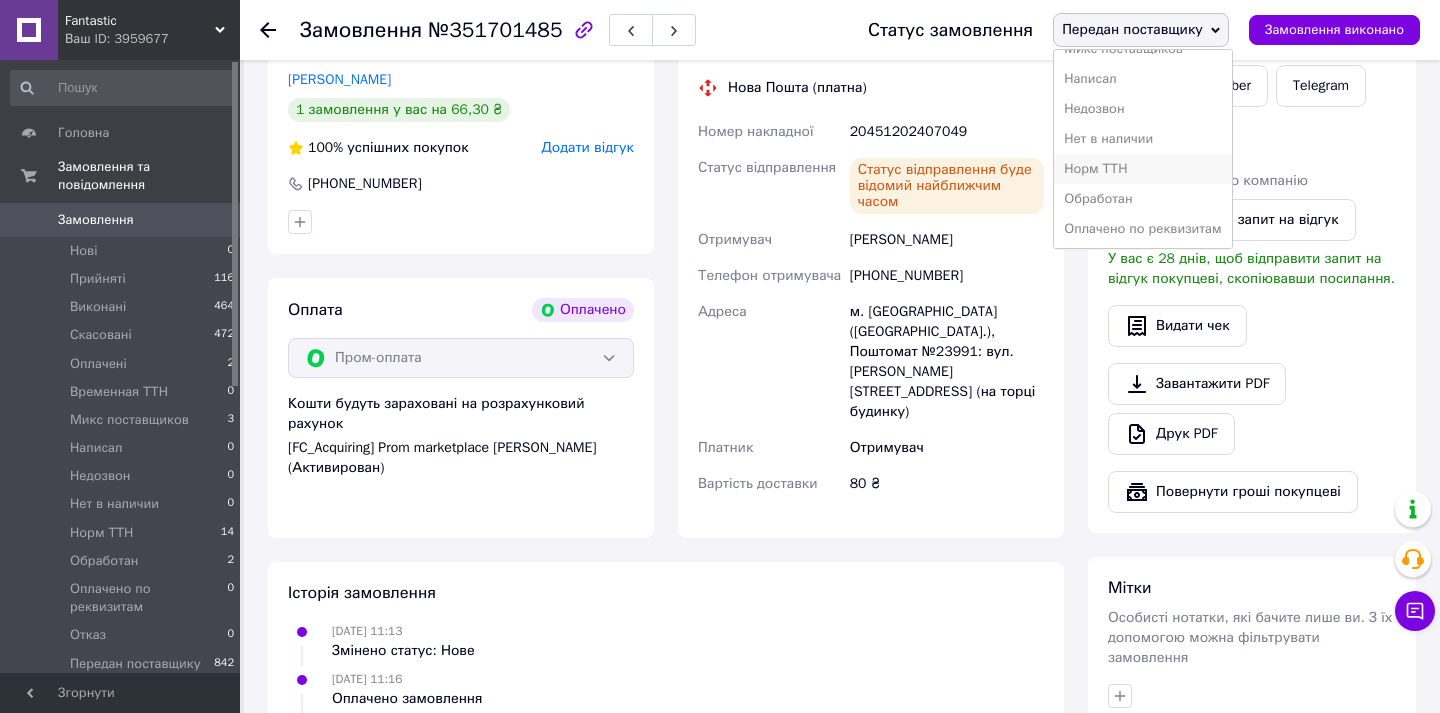 click on "Норм ТТН" at bounding box center (1142, 169) 